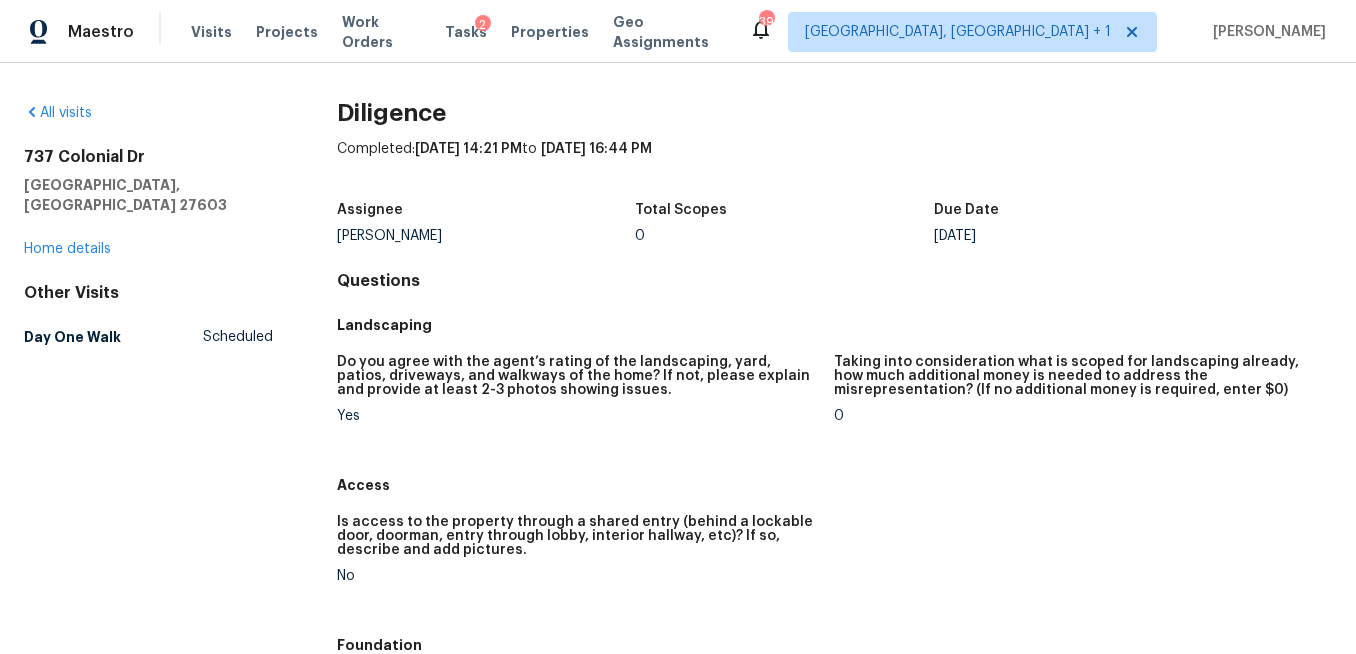 scroll, scrollTop: 0, scrollLeft: 0, axis: both 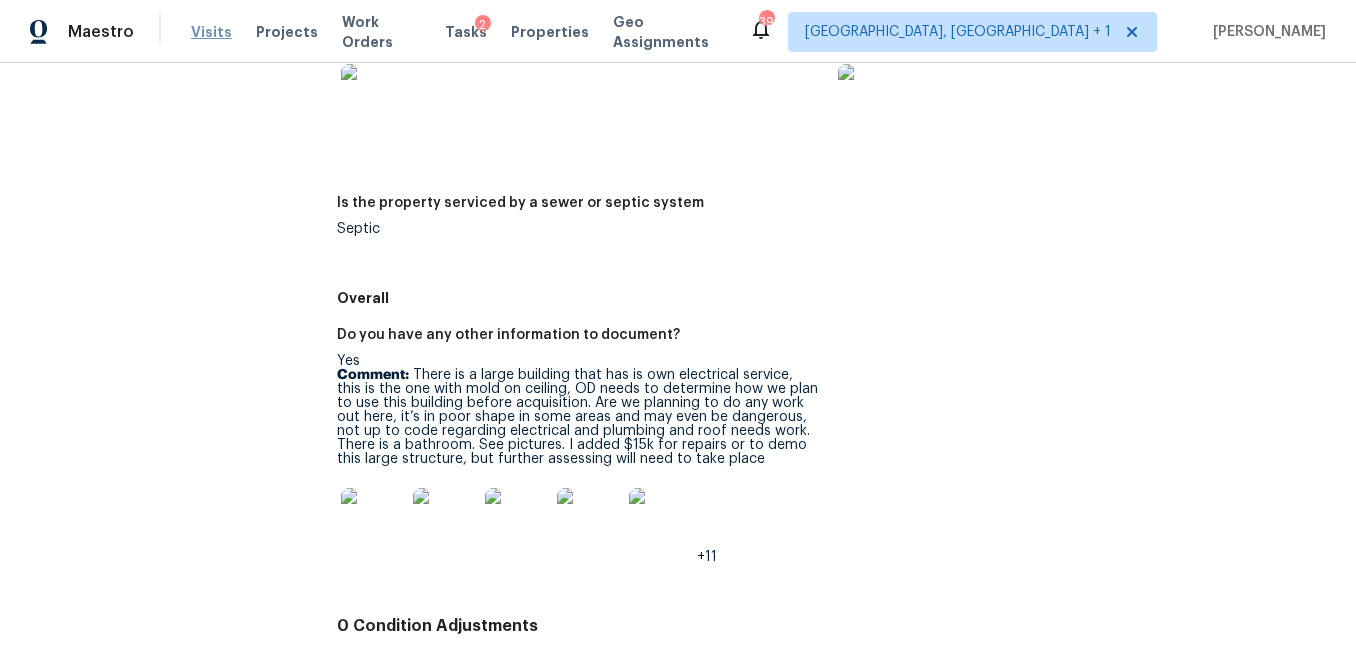 click on "Visits" at bounding box center (211, 32) 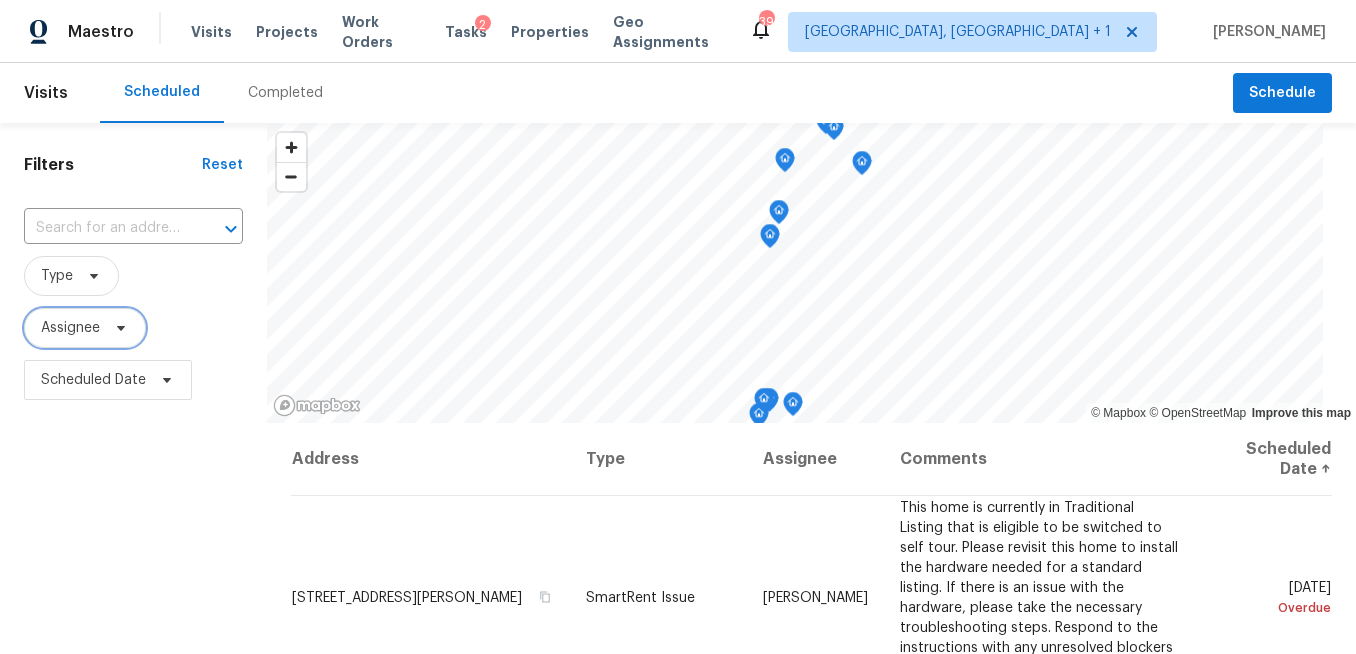 click on "Assignee" at bounding box center (70, 328) 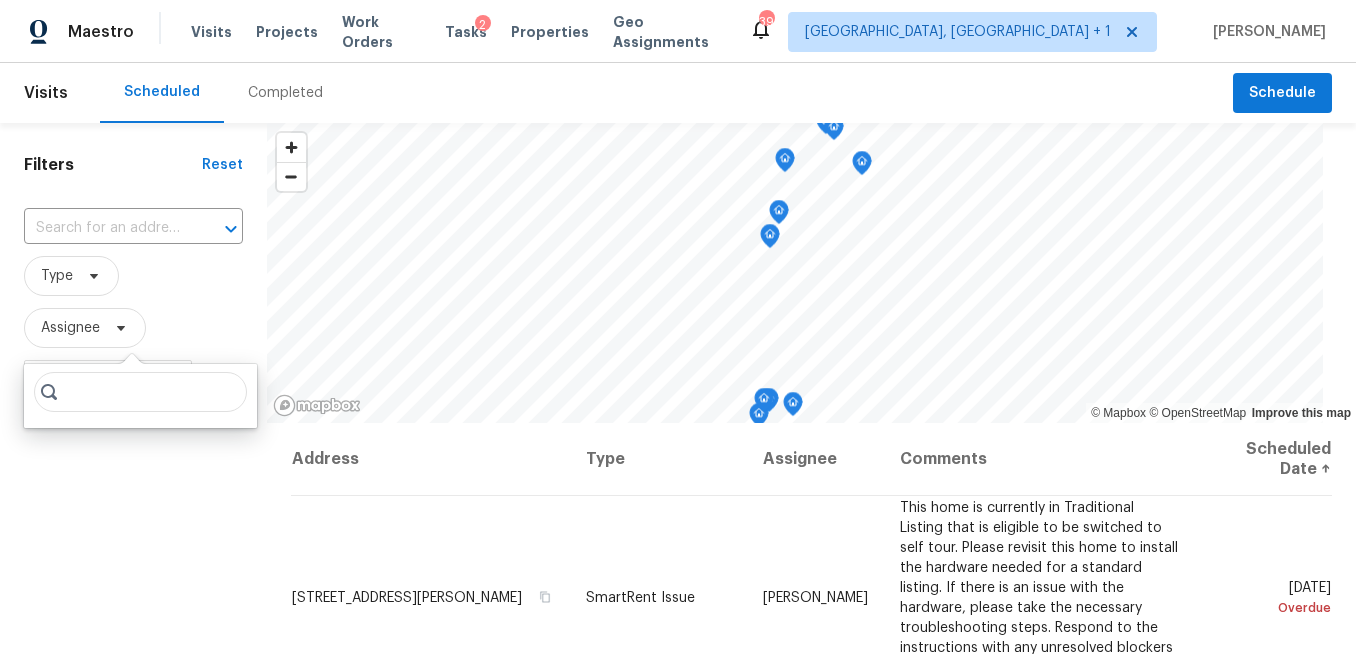 click on "Filters Reset ​ Type Assignee Scheduled Date" at bounding box center (133, 534) 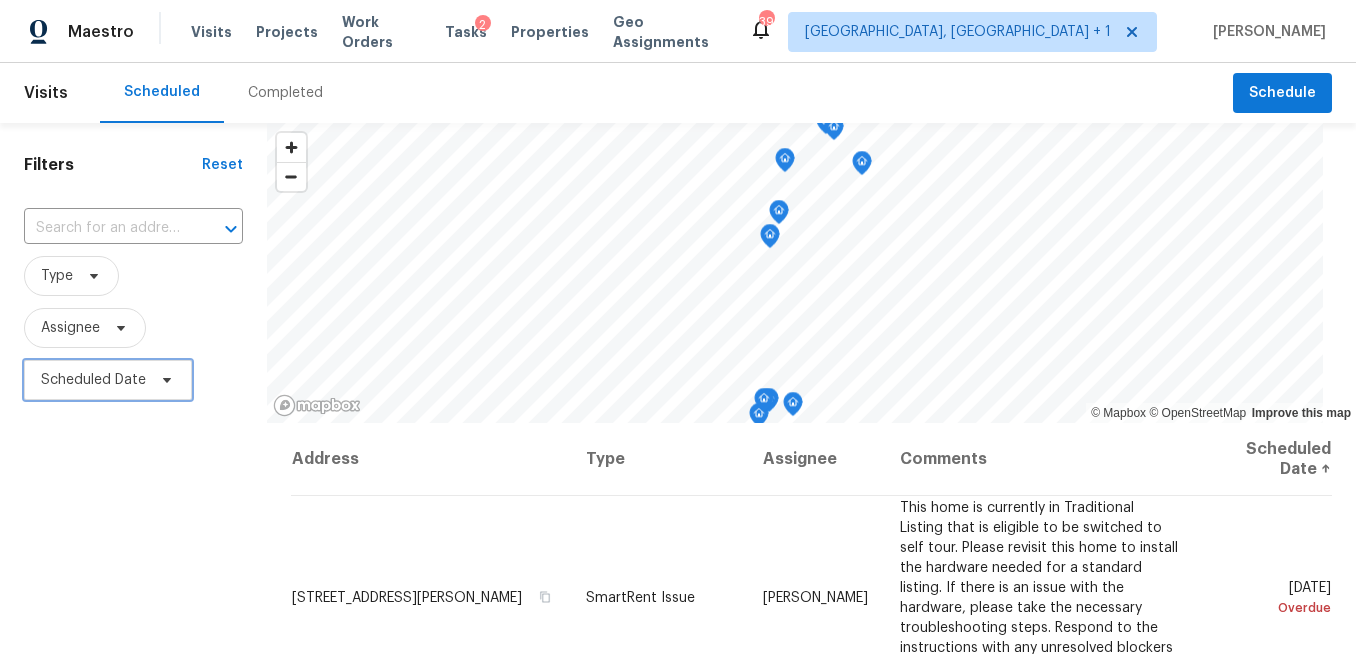 click on "Scheduled Date" at bounding box center (93, 380) 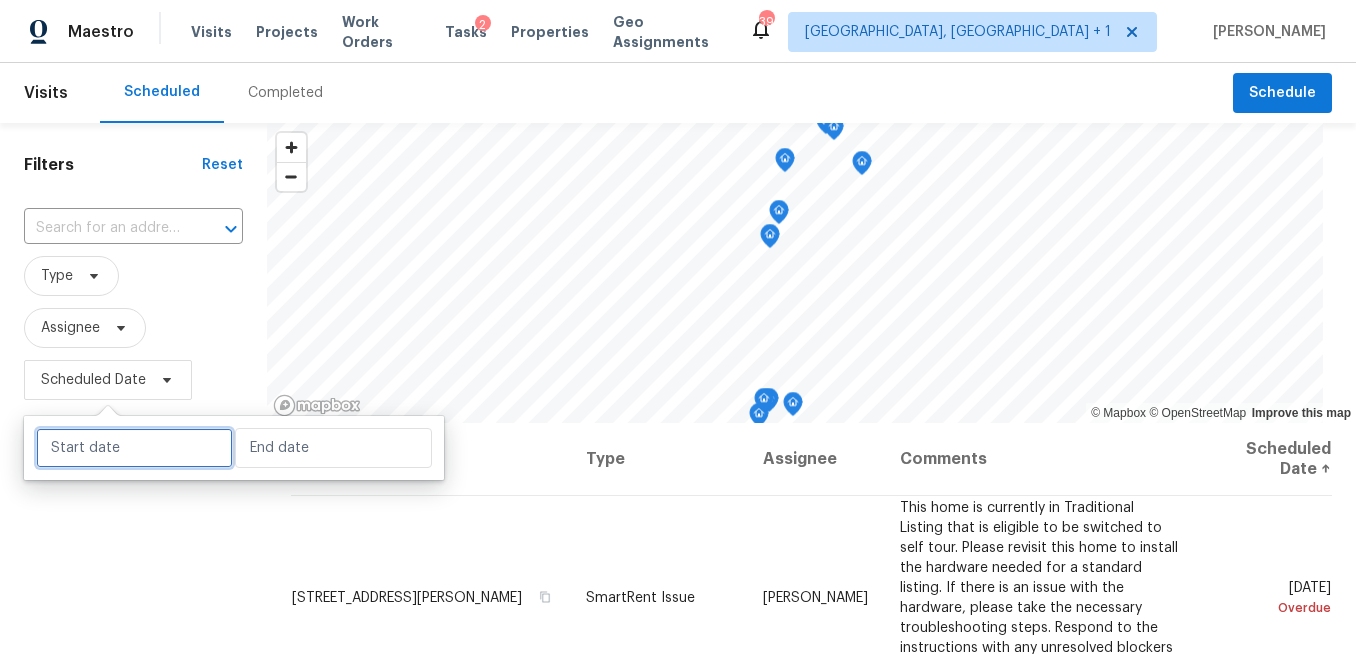 select on "6" 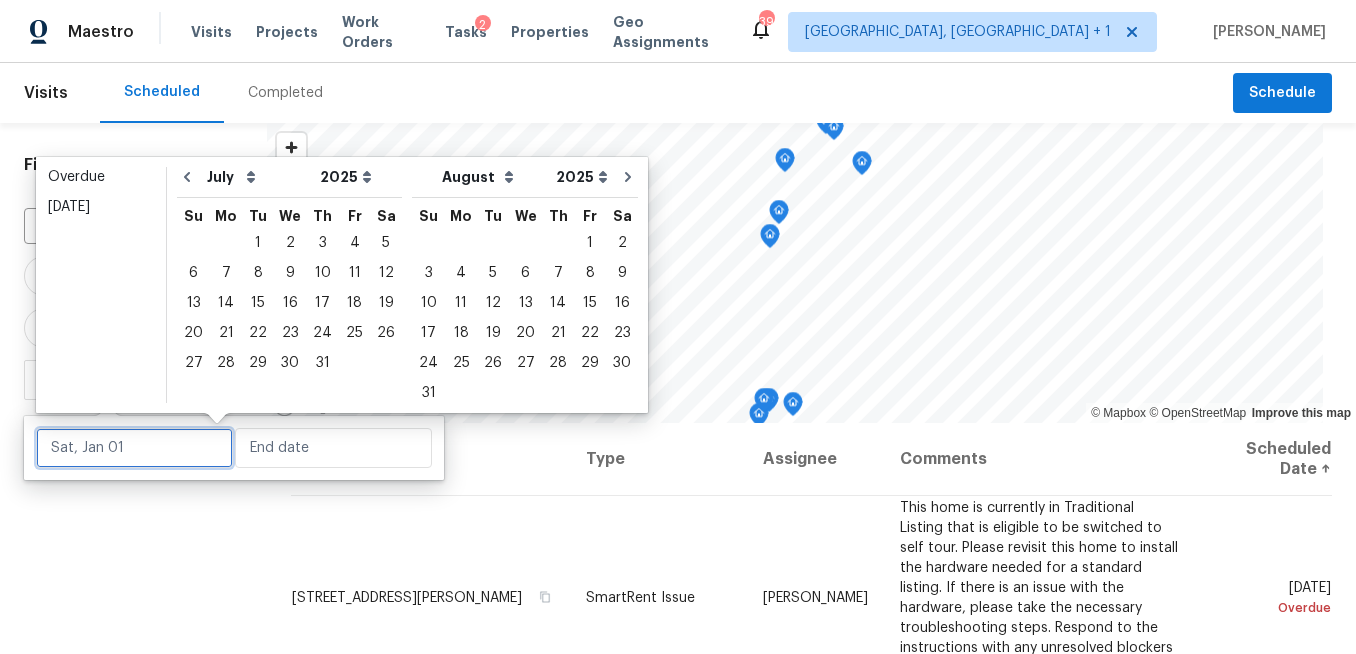 click at bounding box center [134, 448] 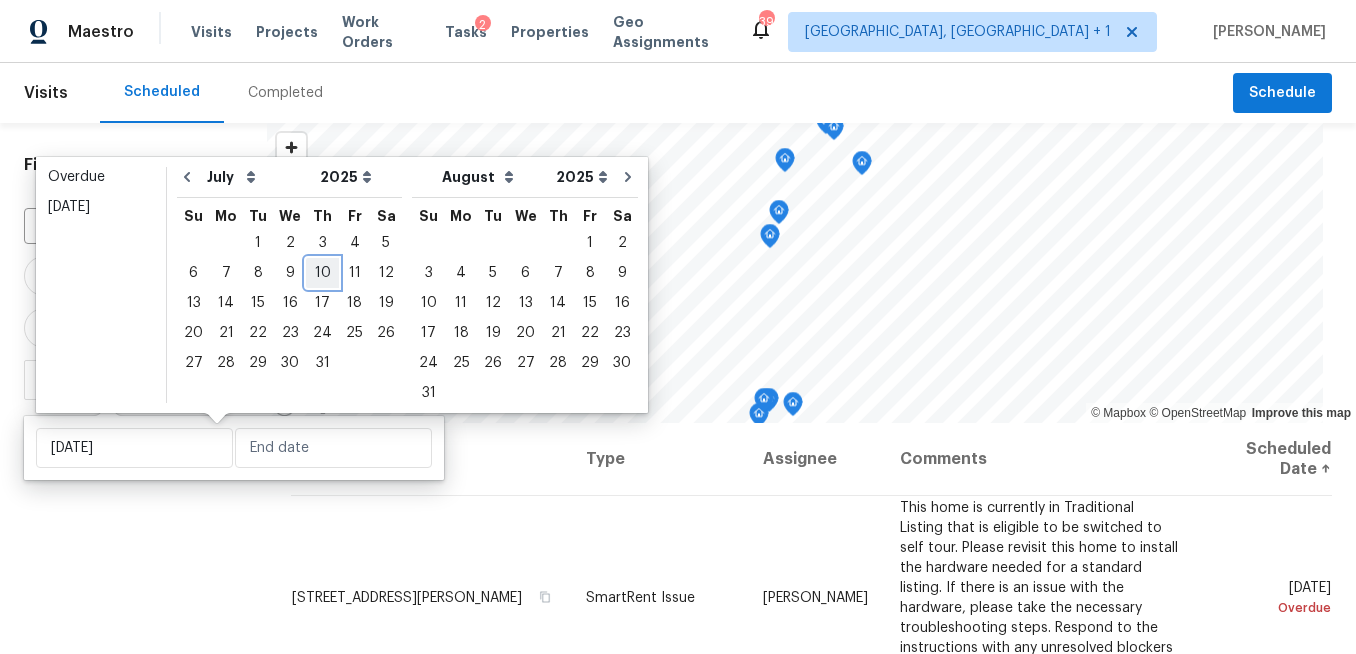 click on "10" at bounding box center (322, 273) 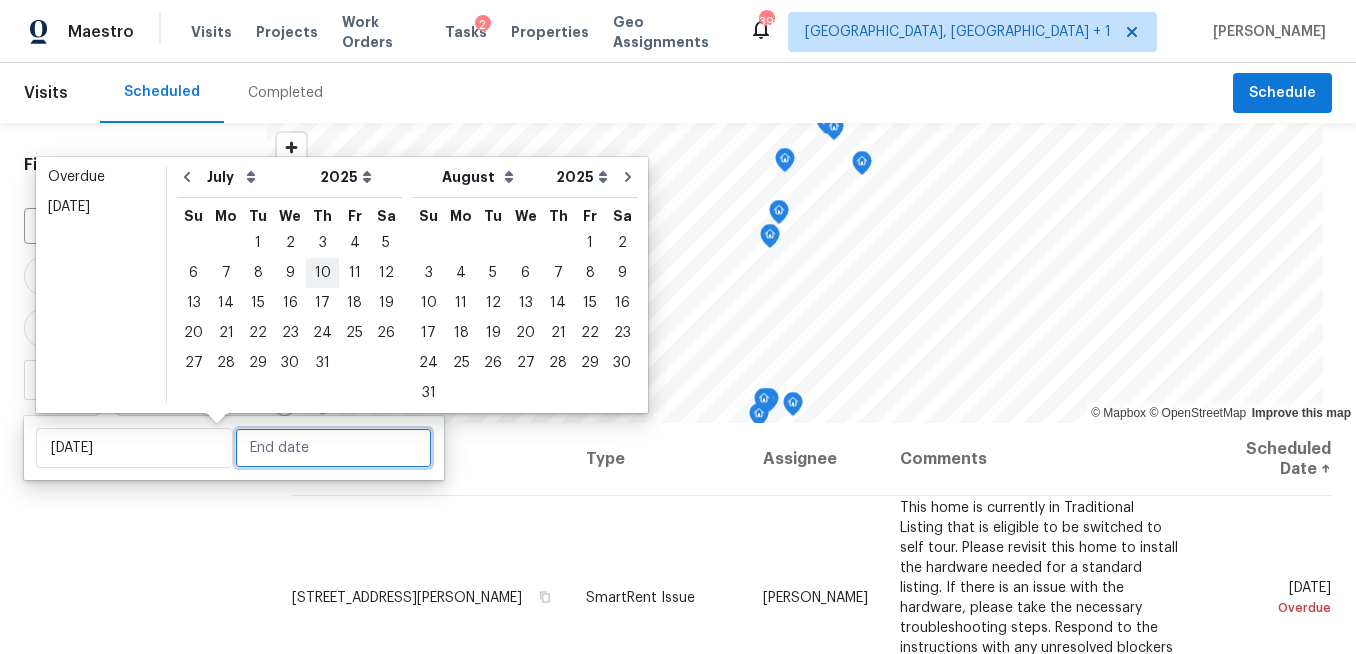 type on "[DATE]" 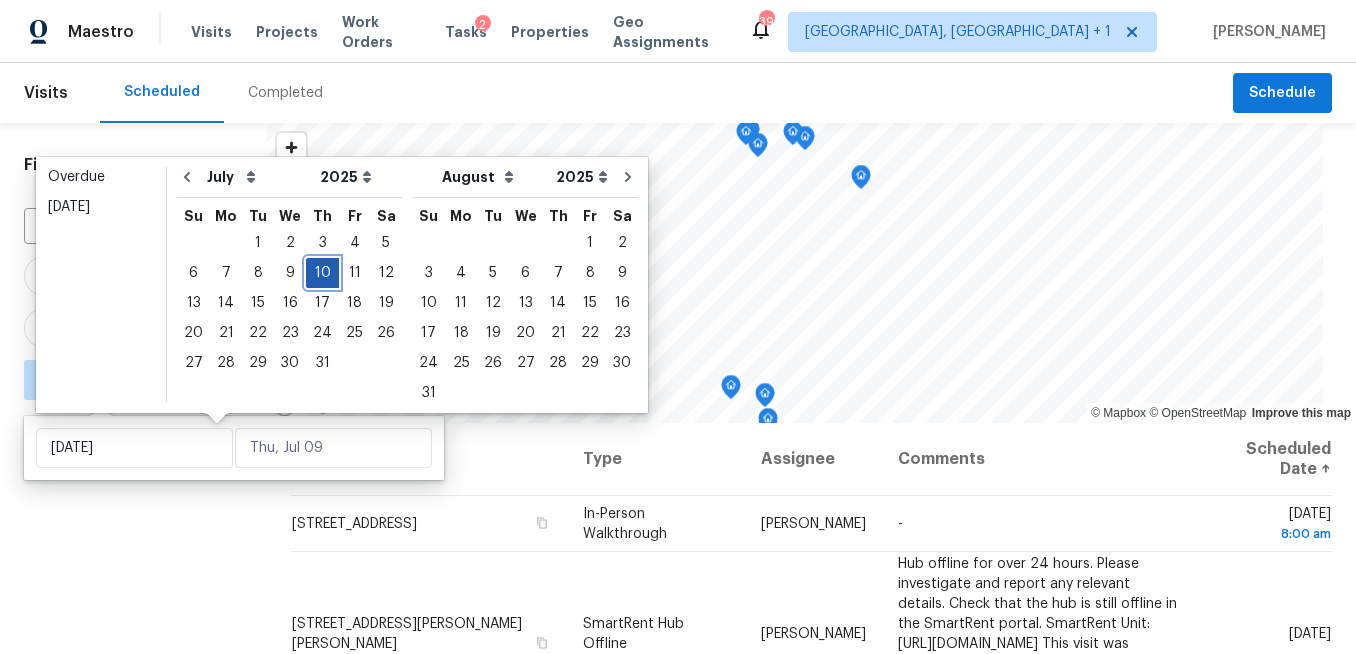 click on "10" at bounding box center (322, 273) 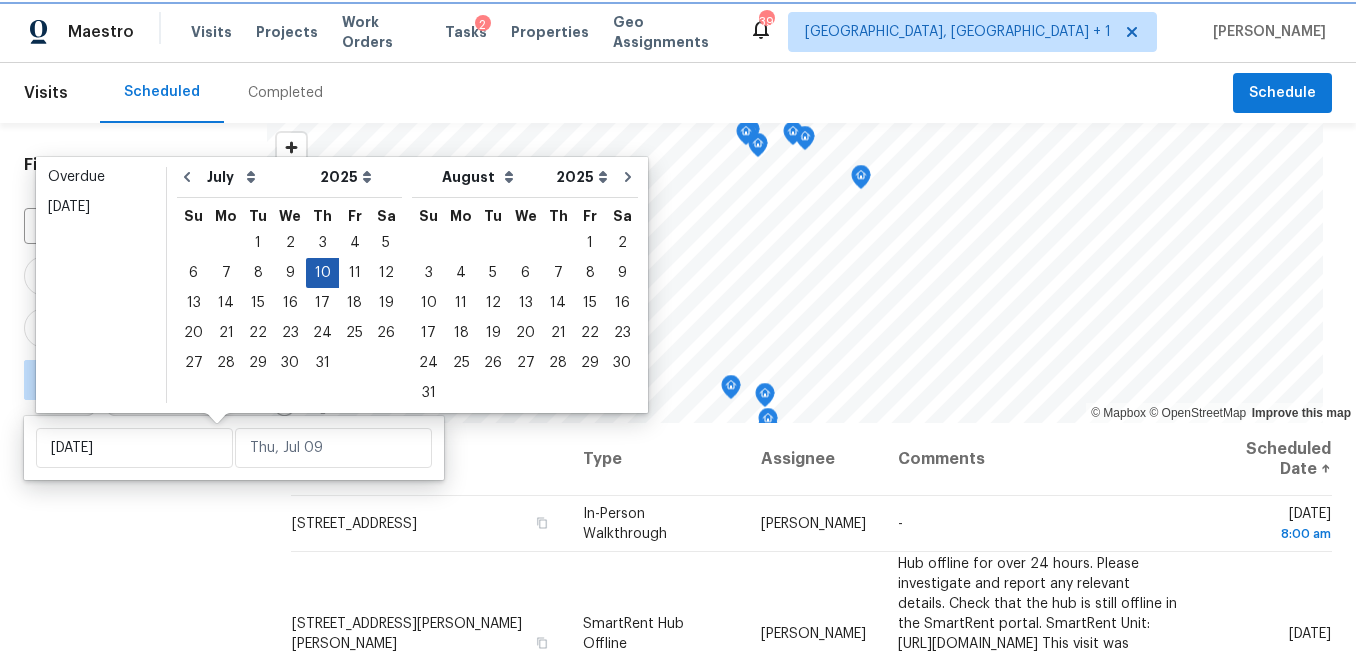 type on "[DATE]" 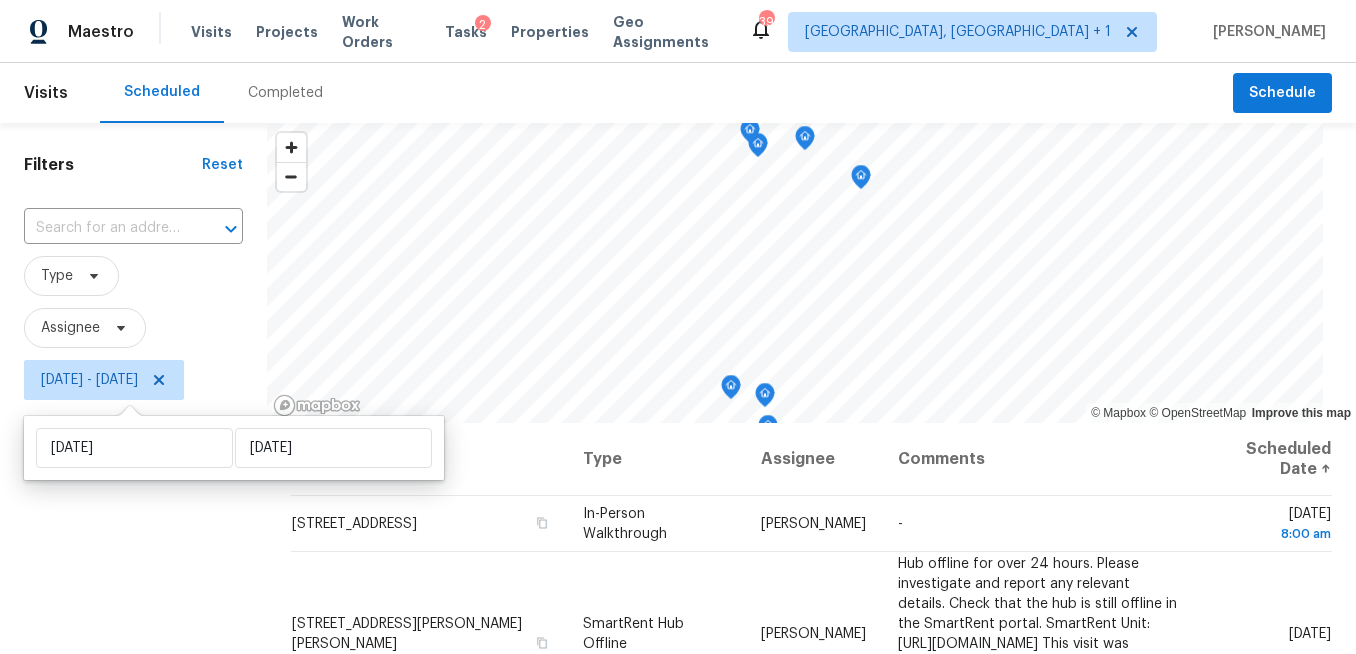 click on "Filters Reset ​ Type Assignee [DATE] - [DATE]" at bounding box center (133, 534) 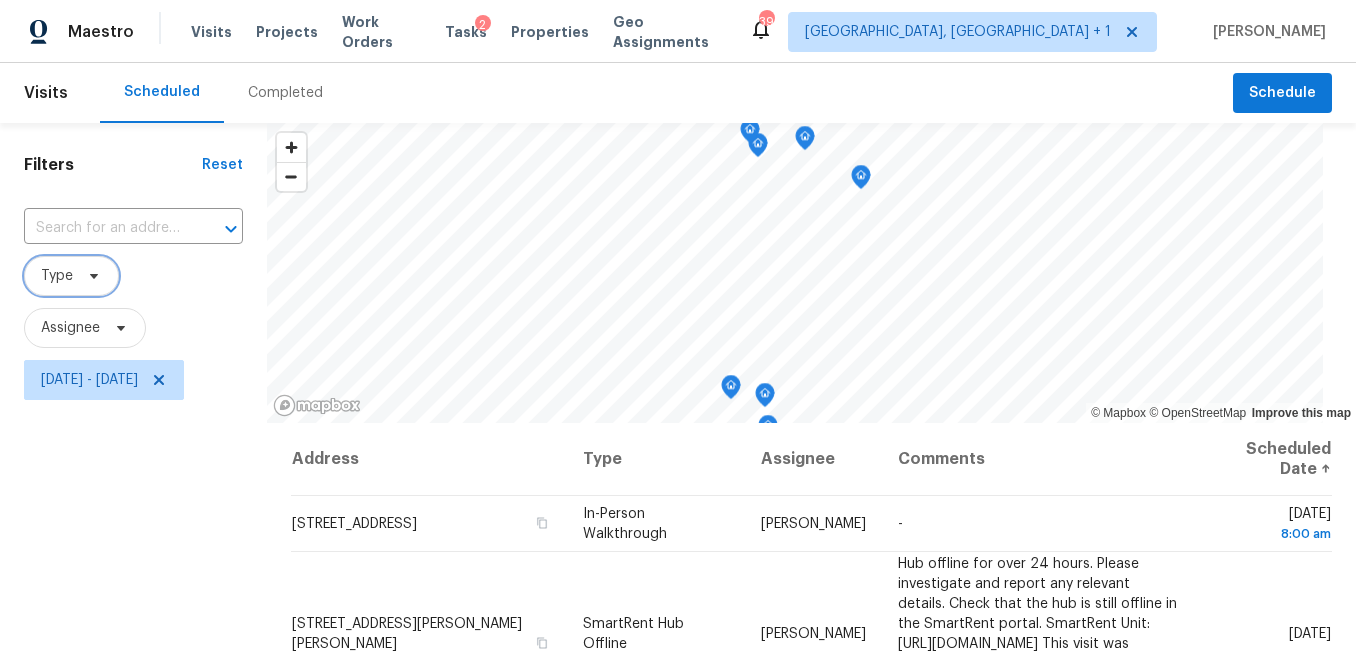 click 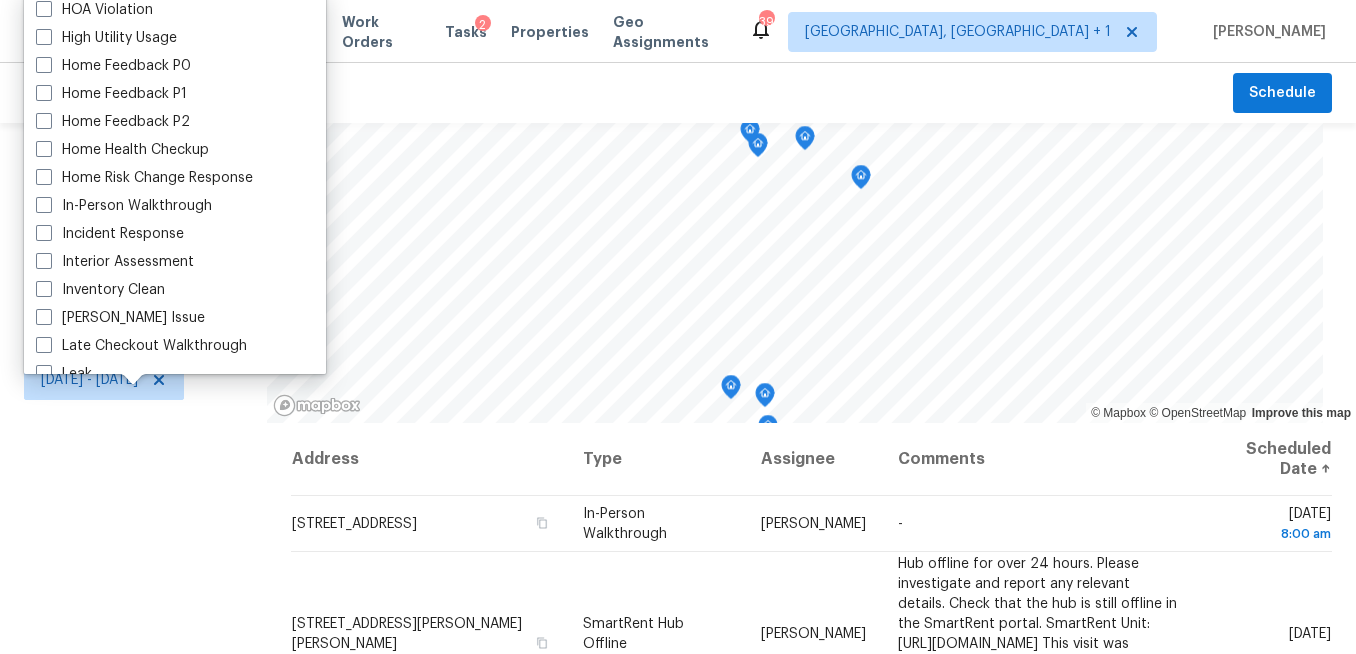 scroll, scrollTop: 598, scrollLeft: 0, axis: vertical 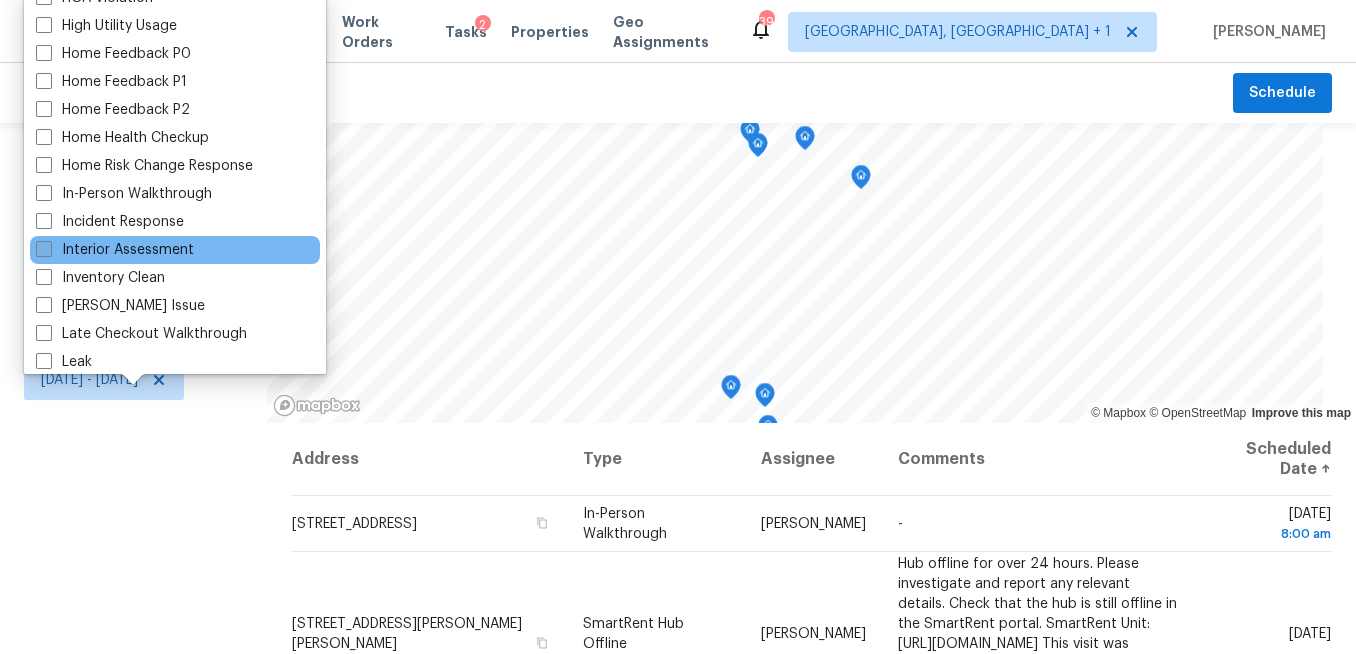 click on "Interior Assessment" at bounding box center (115, 250) 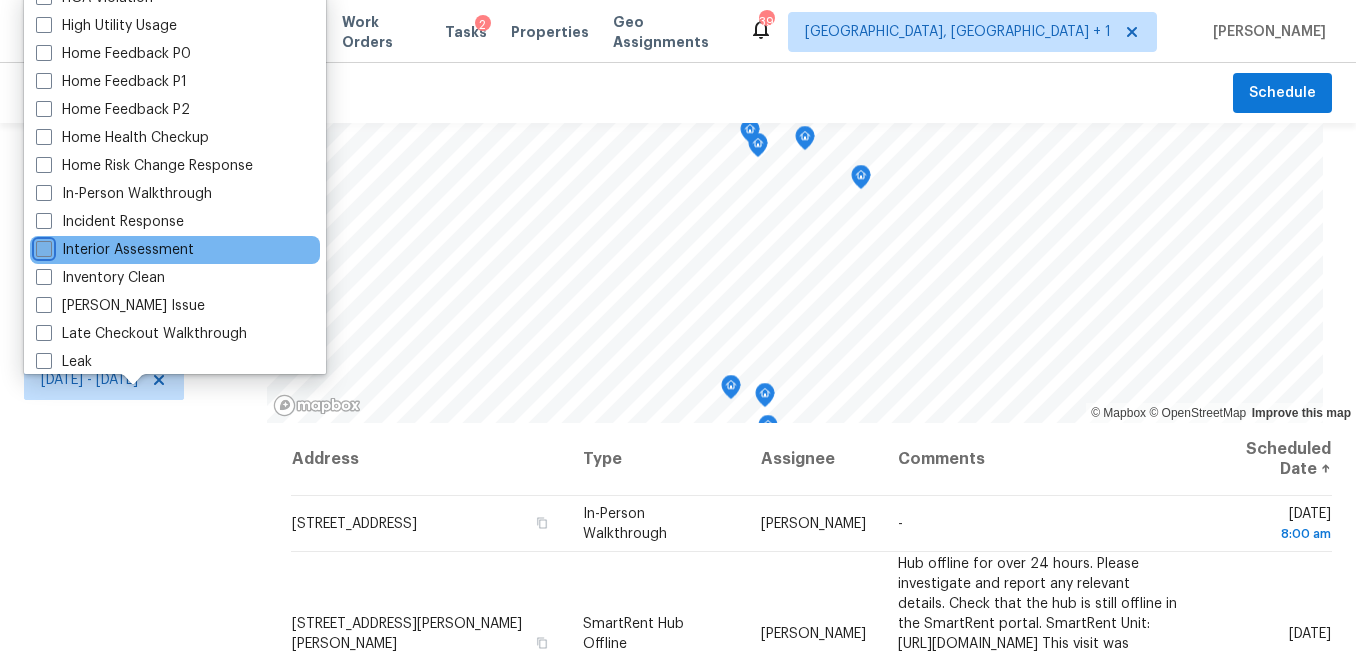 click on "Interior Assessment" at bounding box center [42, 246] 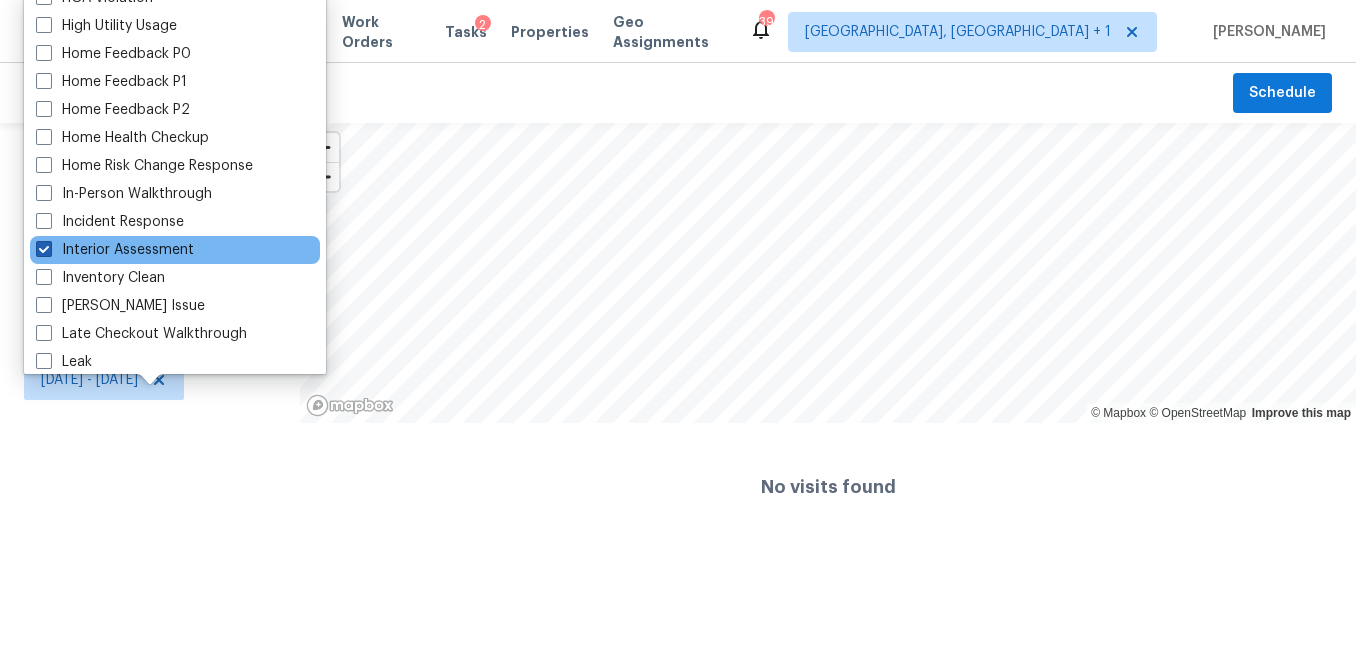 click at bounding box center [44, 249] 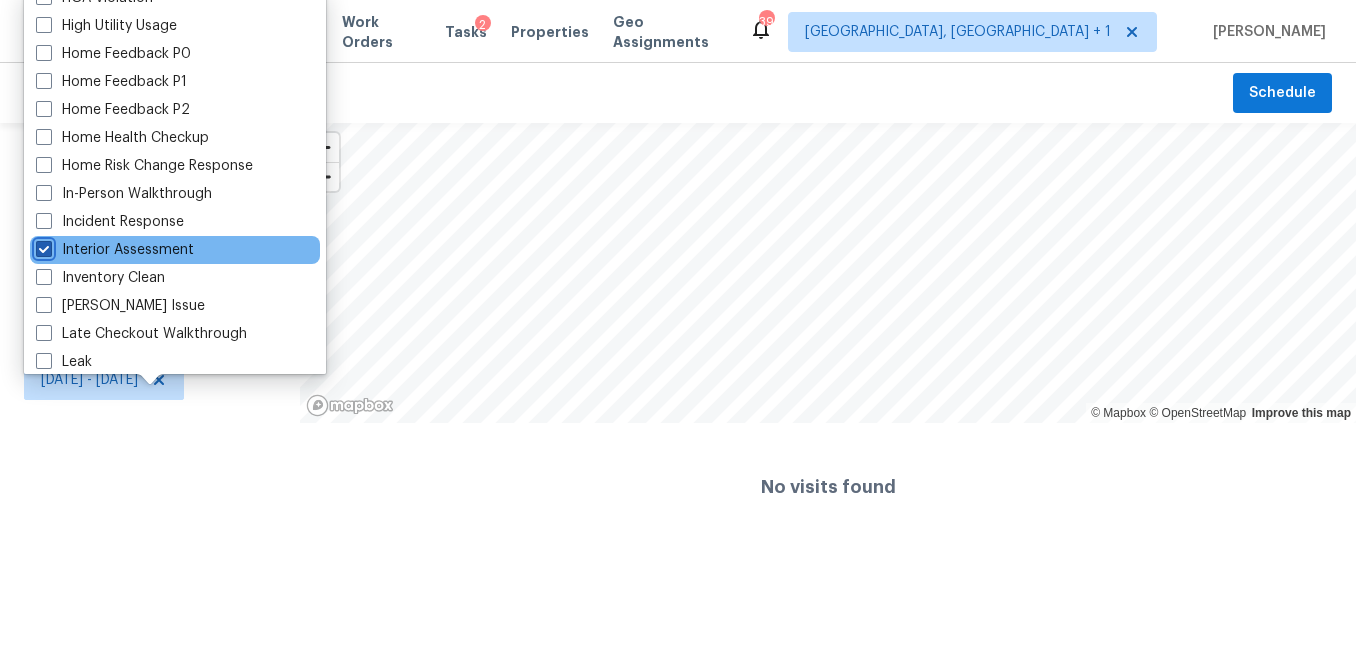 click on "Interior Assessment" at bounding box center [42, 246] 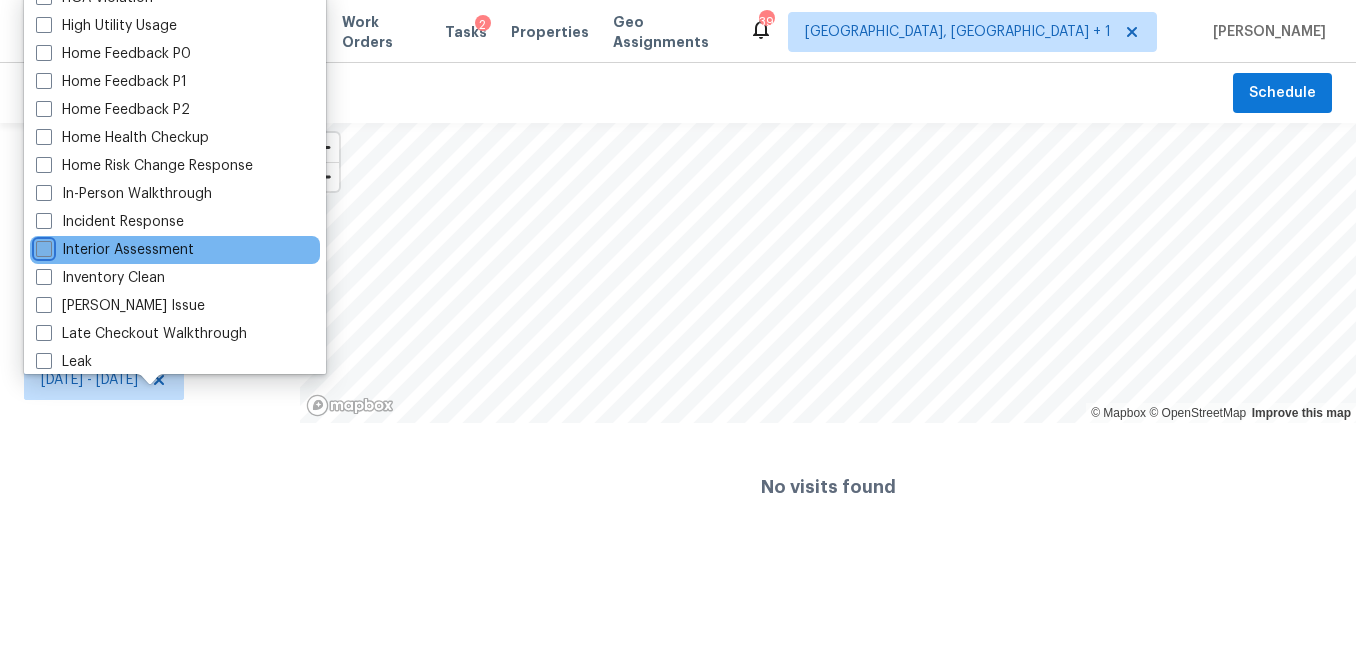 checkbox on "false" 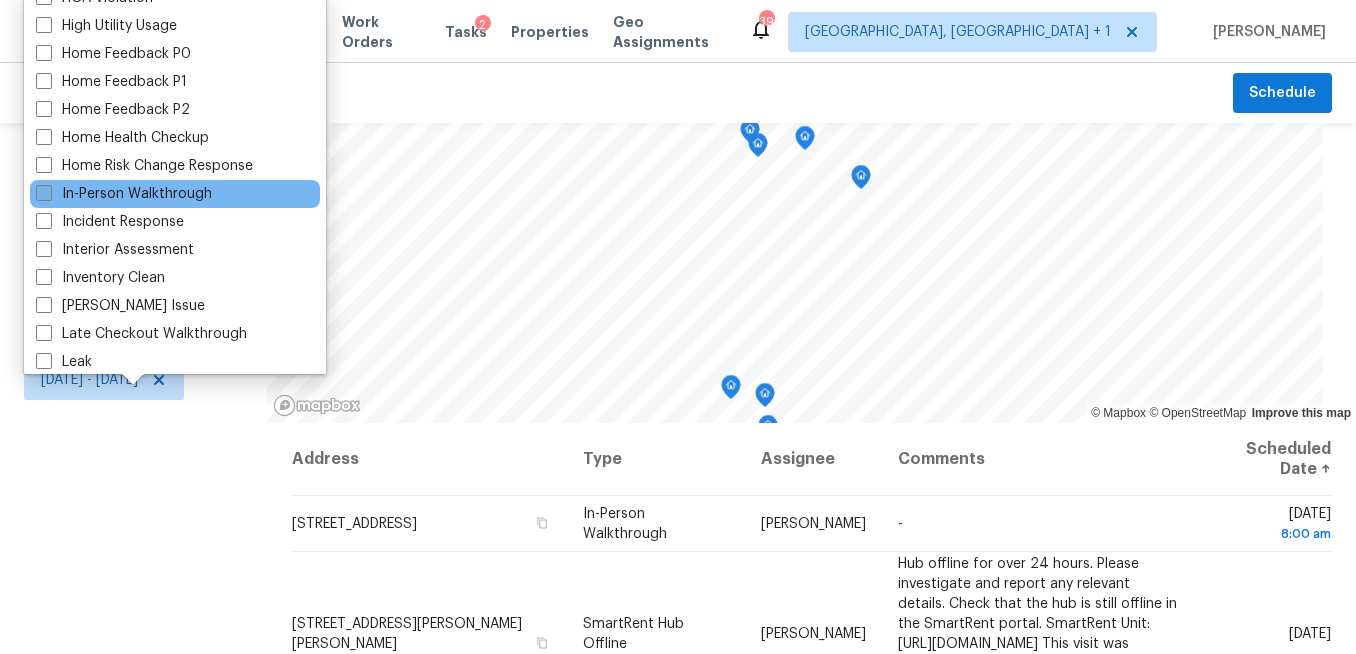 click on "In-Person Walkthrough" at bounding box center [124, 194] 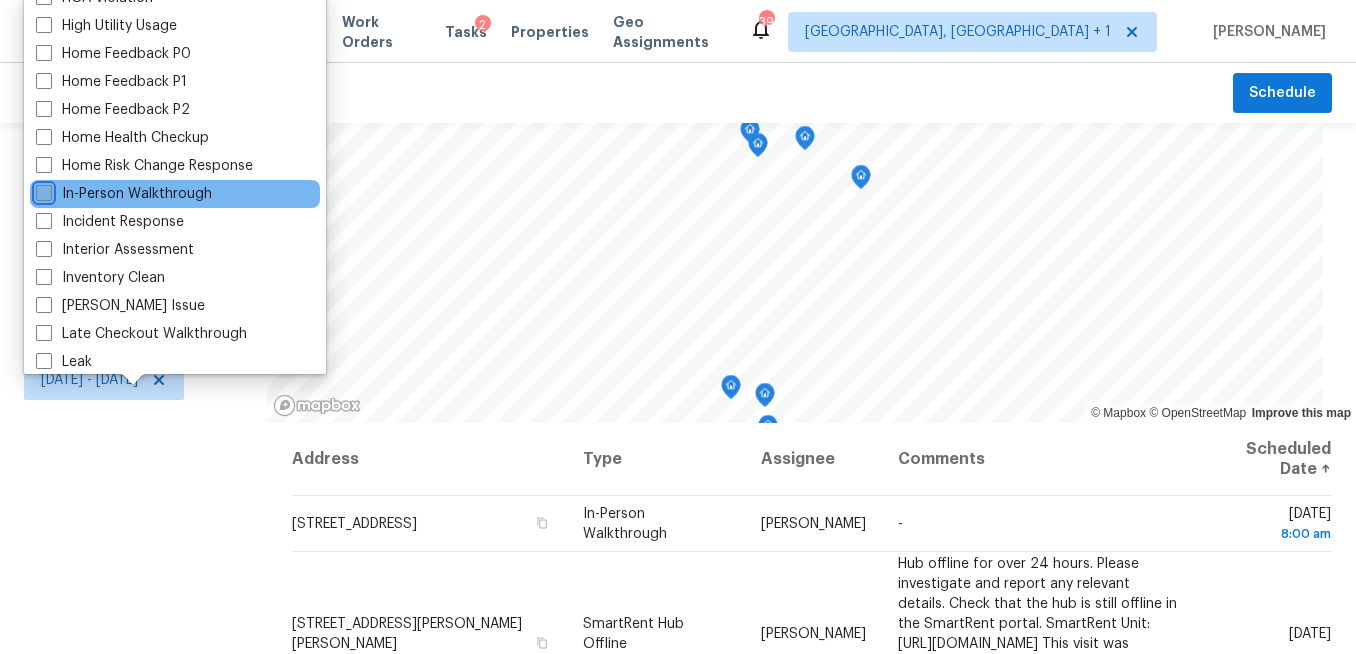 click on "In-Person Walkthrough" at bounding box center (42, 190) 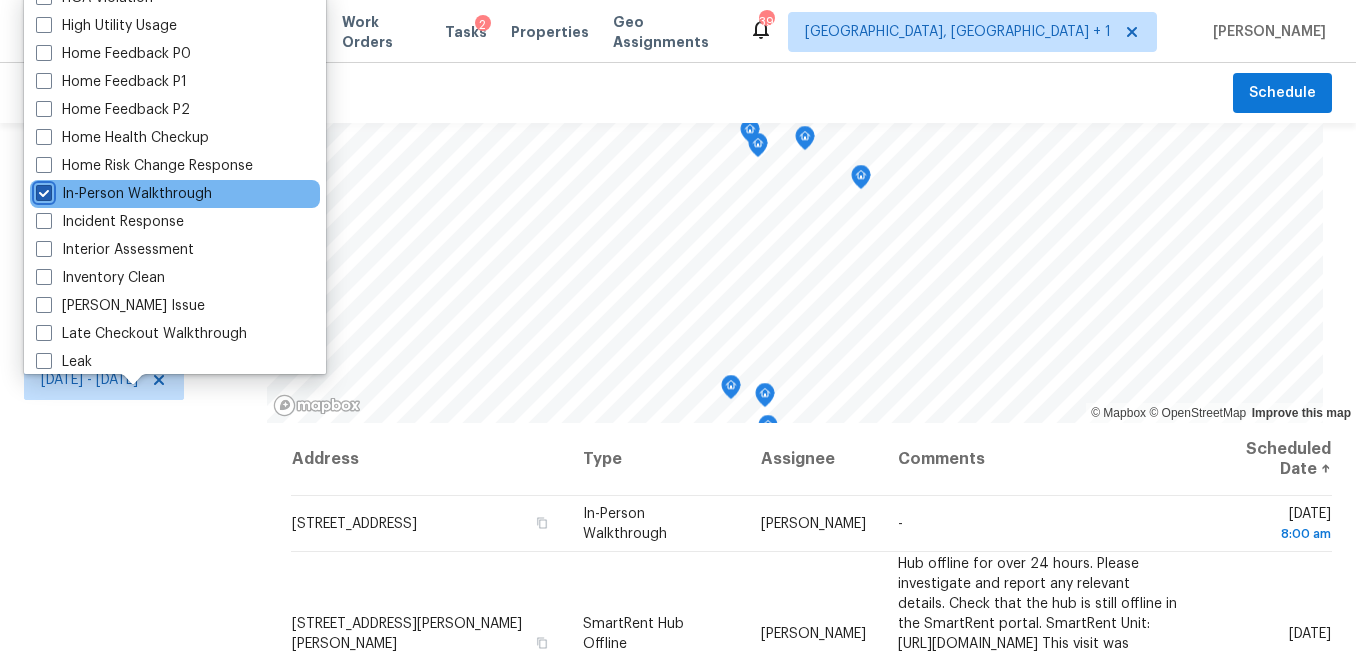 checkbox on "true" 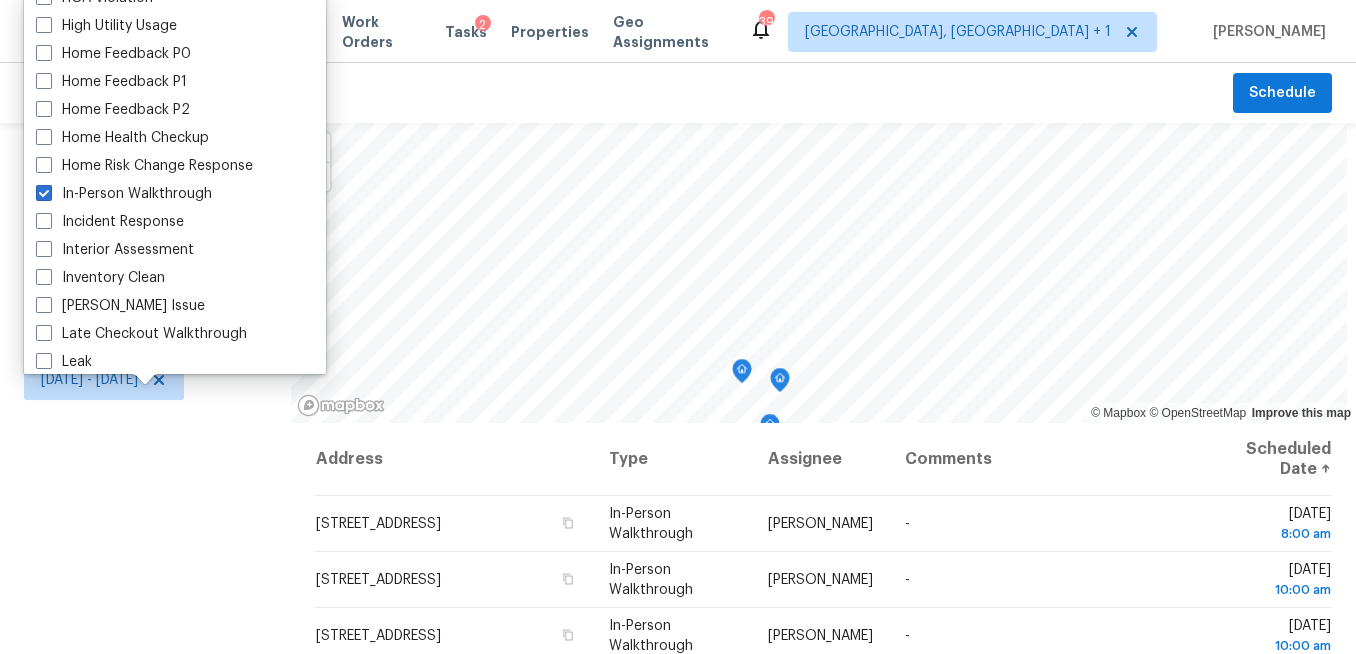 click on "Filters Reset ​ In-Person Walkthrough Assignee [DATE] - [DATE]" at bounding box center (145, 534) 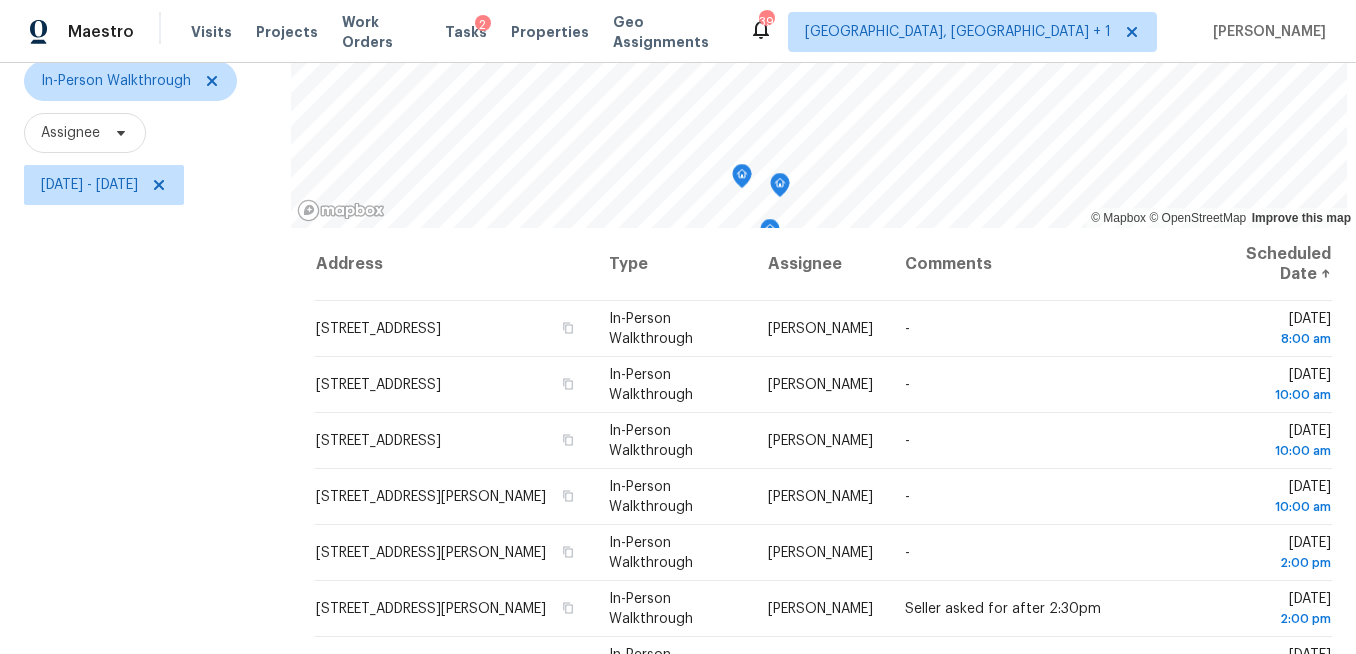 scroll, scrollTop: 198, scrollLeft: 0, axis: vertical 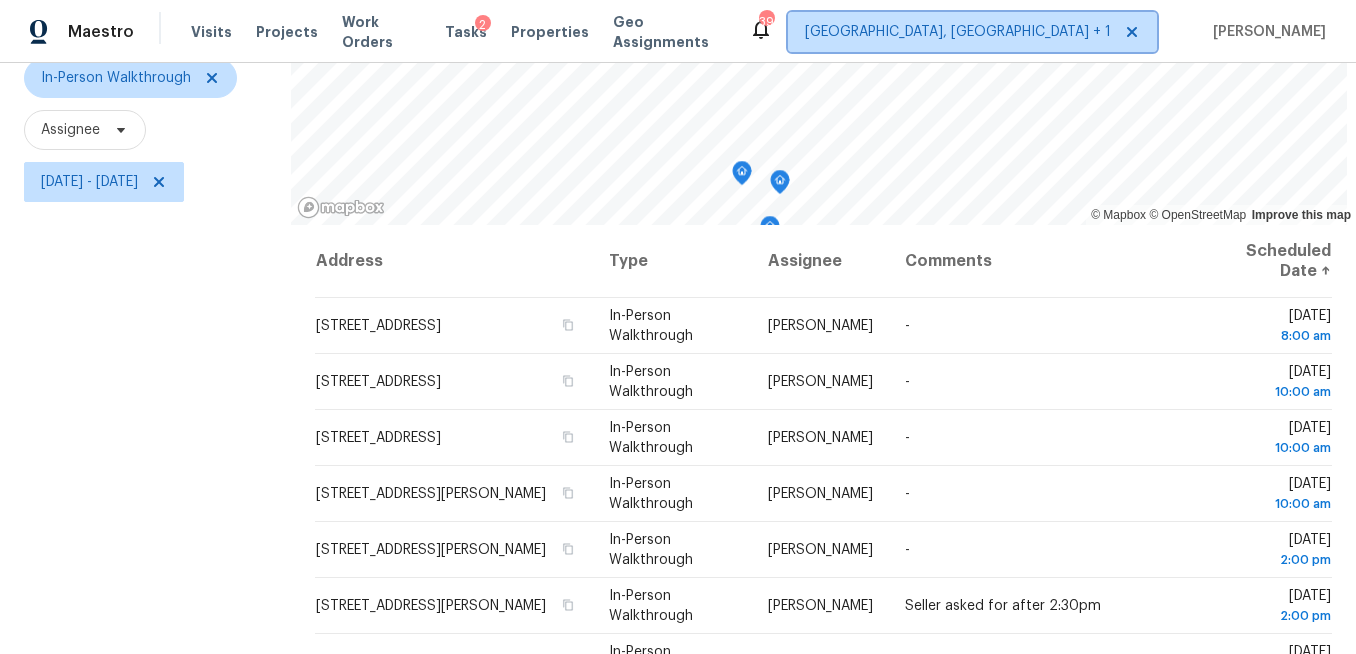 click on "[GEOGRAPHIC_DATA], [GEOGRAPHIC_DATA] + 1" at bounding box center [958, 32] 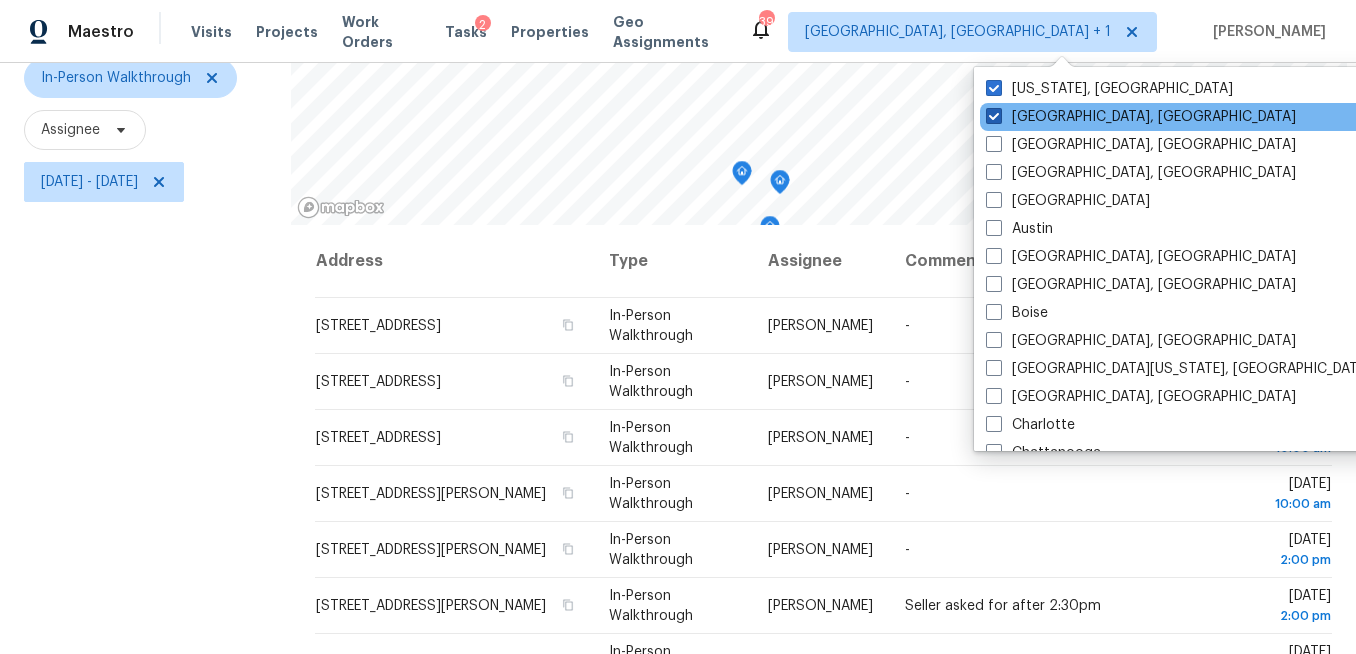 click at bounding box center [994, 116] 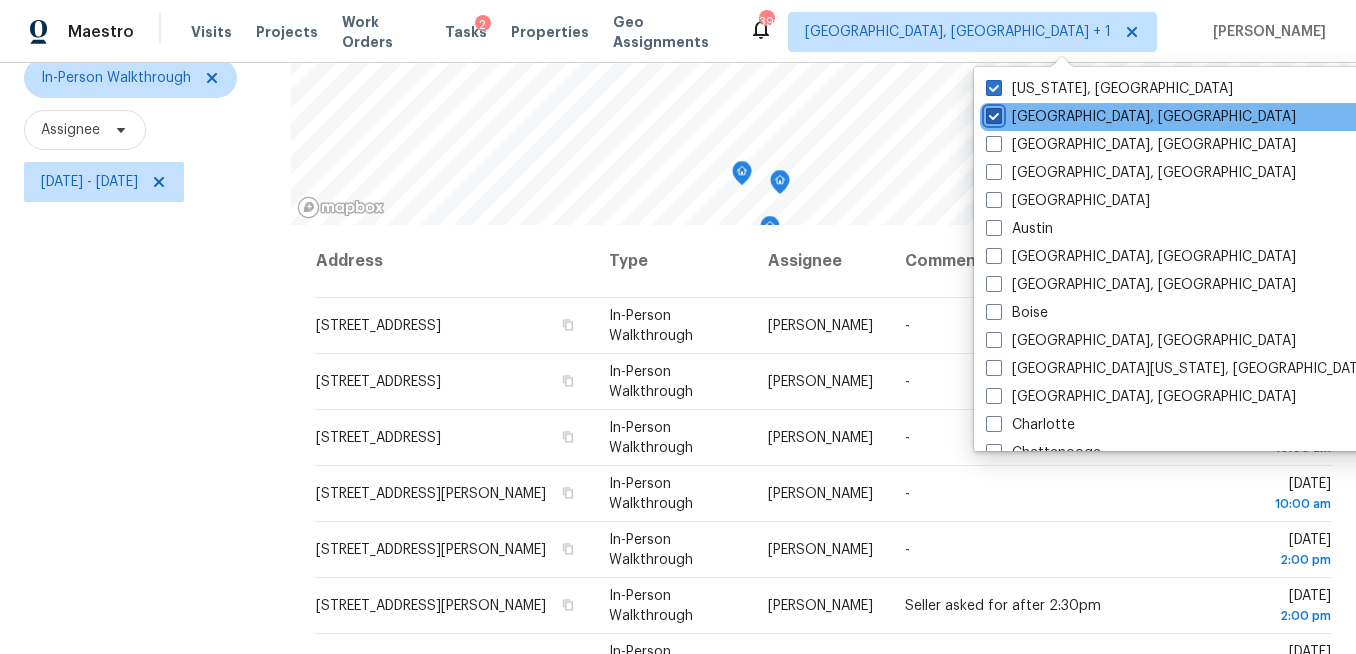 click on "[GEOGRAPHIC_DATA], [GEOGRAPHIC_DATA]" at bounding box center [992, 113] 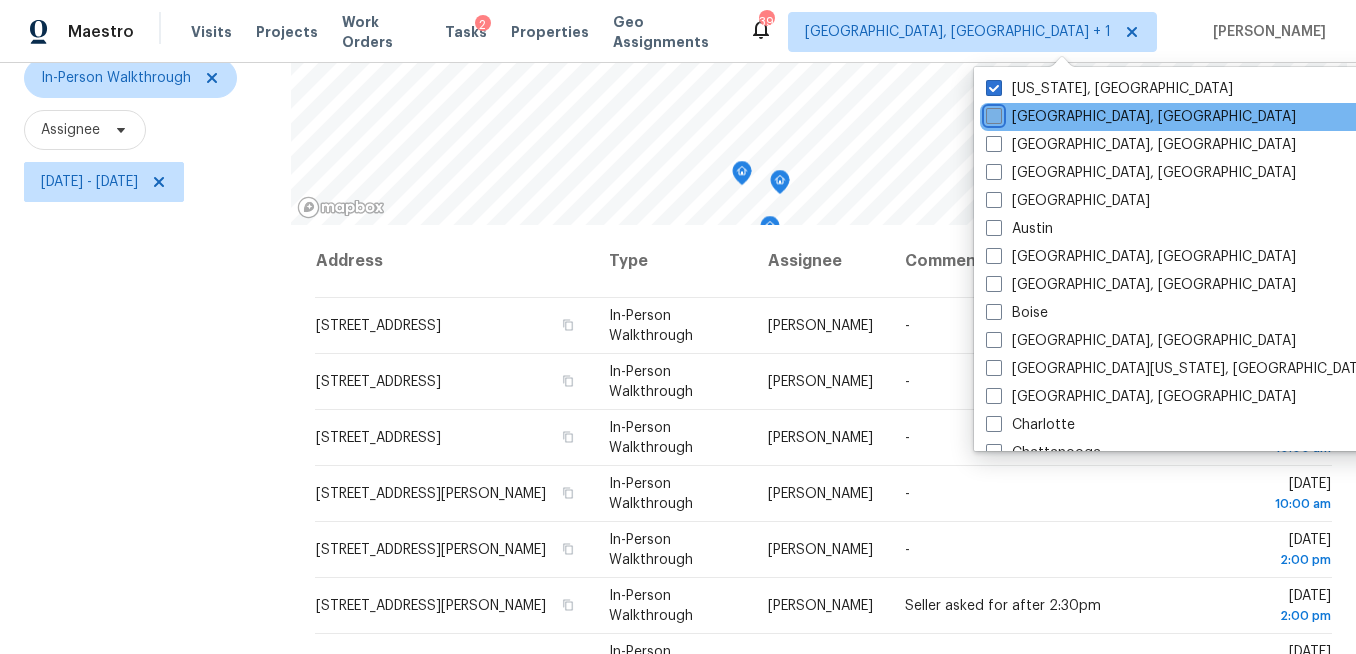 checkbox on "false" 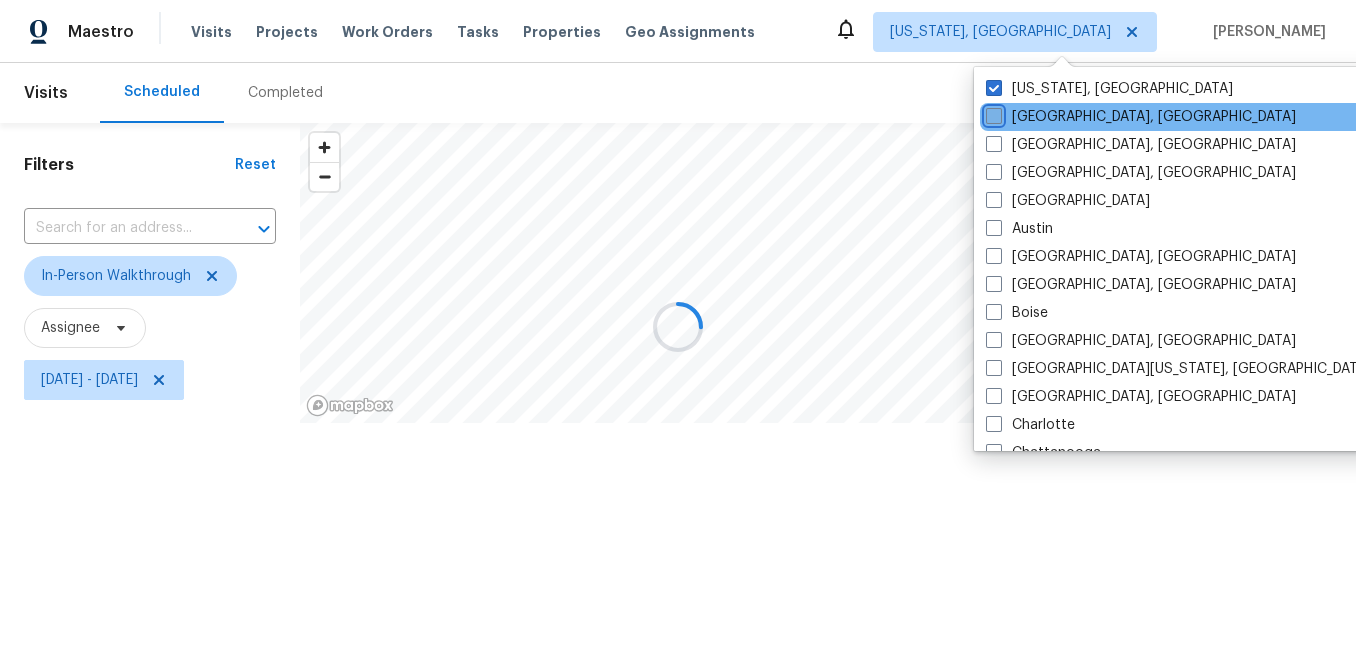 scroll, scrollTop: 0, scrollLeft: 0, axis: both 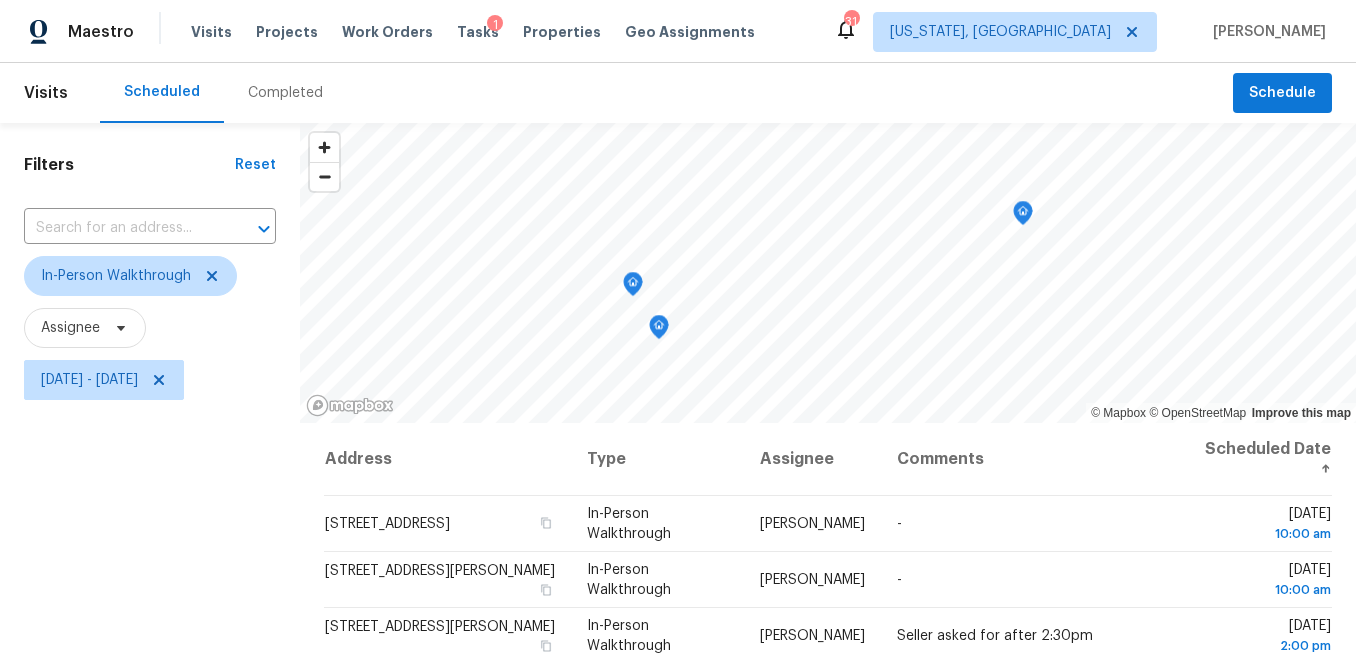 click on "Filters Reset ​ In-Person Walkthrough Assignee [DATE] - [DATE]" at bounding box center [150, 534] 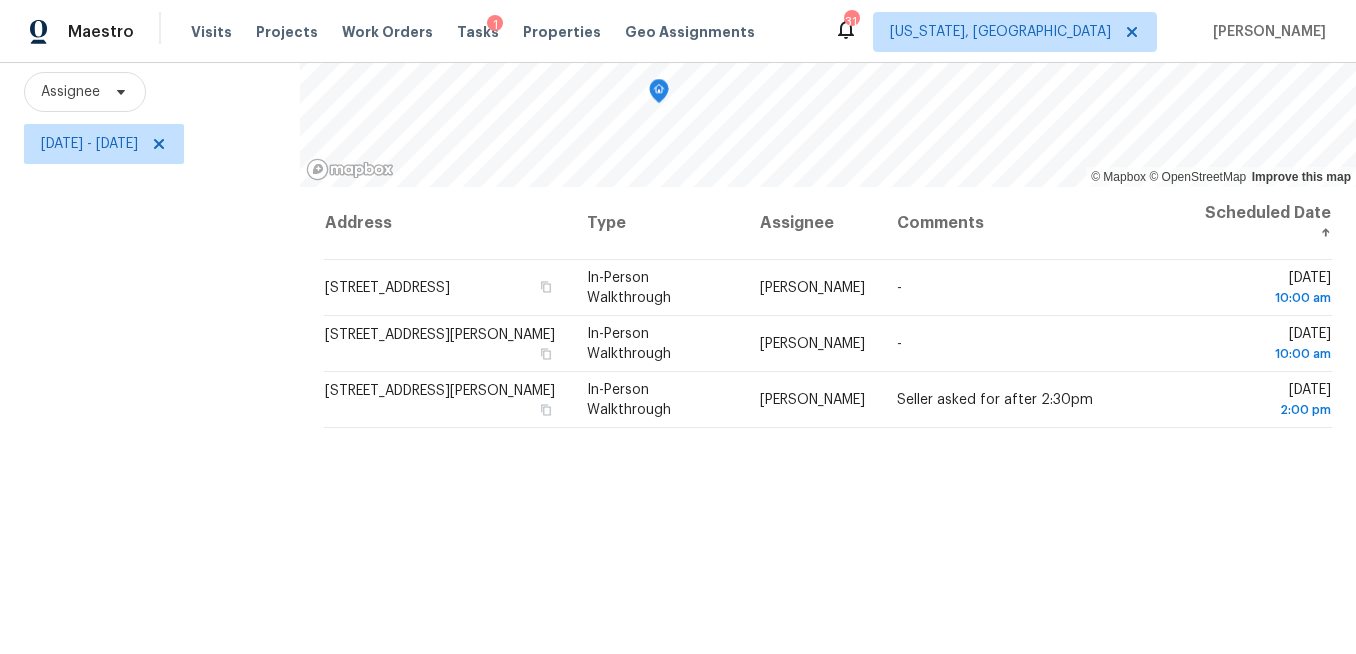 scroll, scrollTop: 192, scrollLeft: 0, axis: vertical 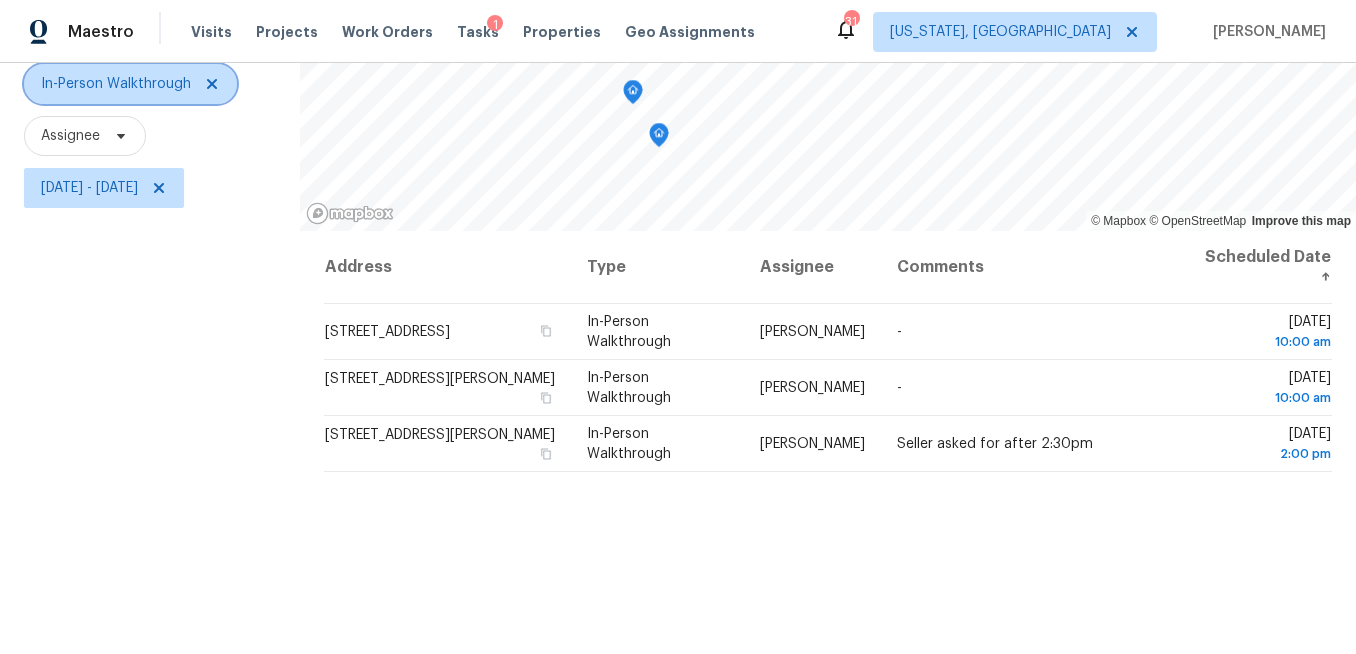 click at bounding box center (209, 84) 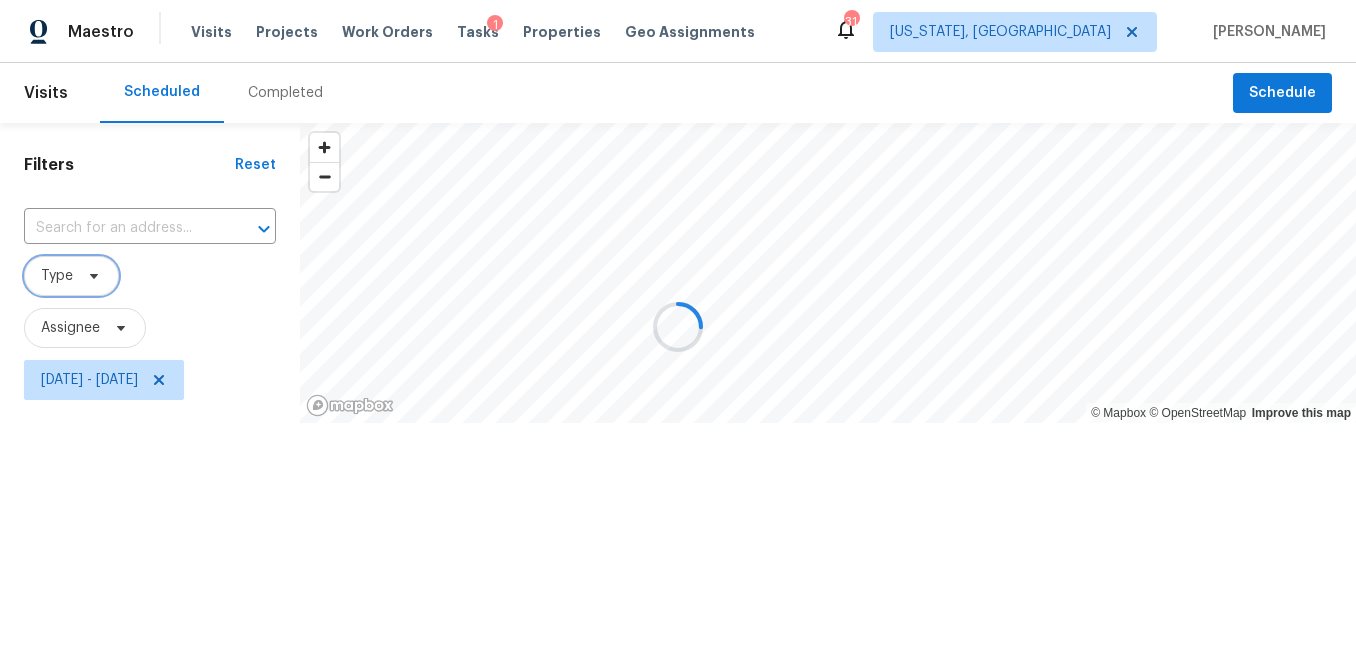 scroll, scrollTop: 0, scrollLeft: 0, axis: both 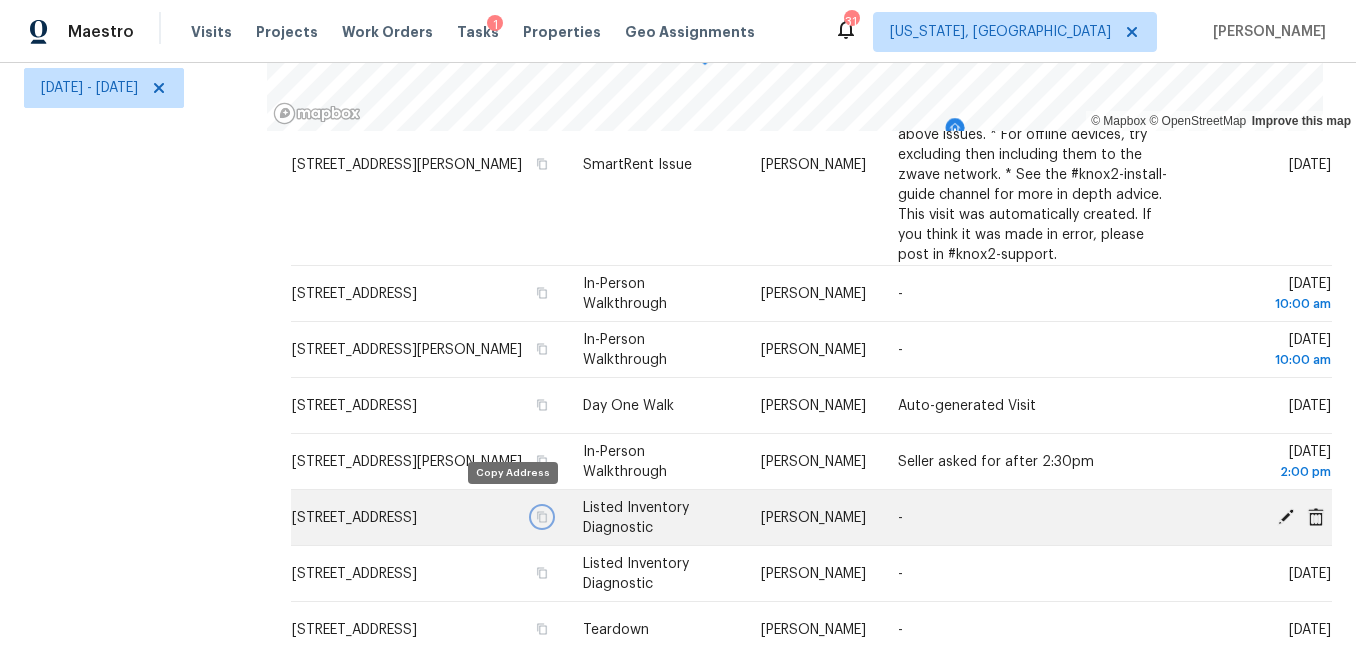 click 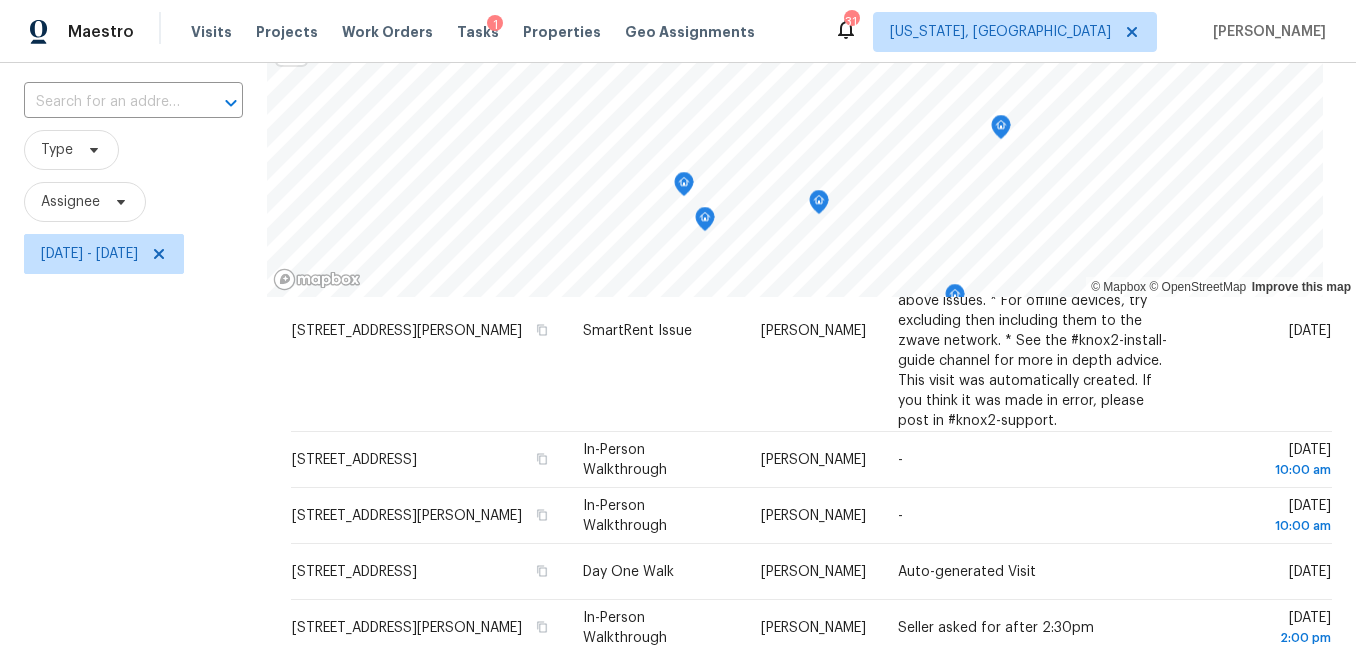 scroll, scrollTop: 124, scrollLeft: 0, axis: vertical 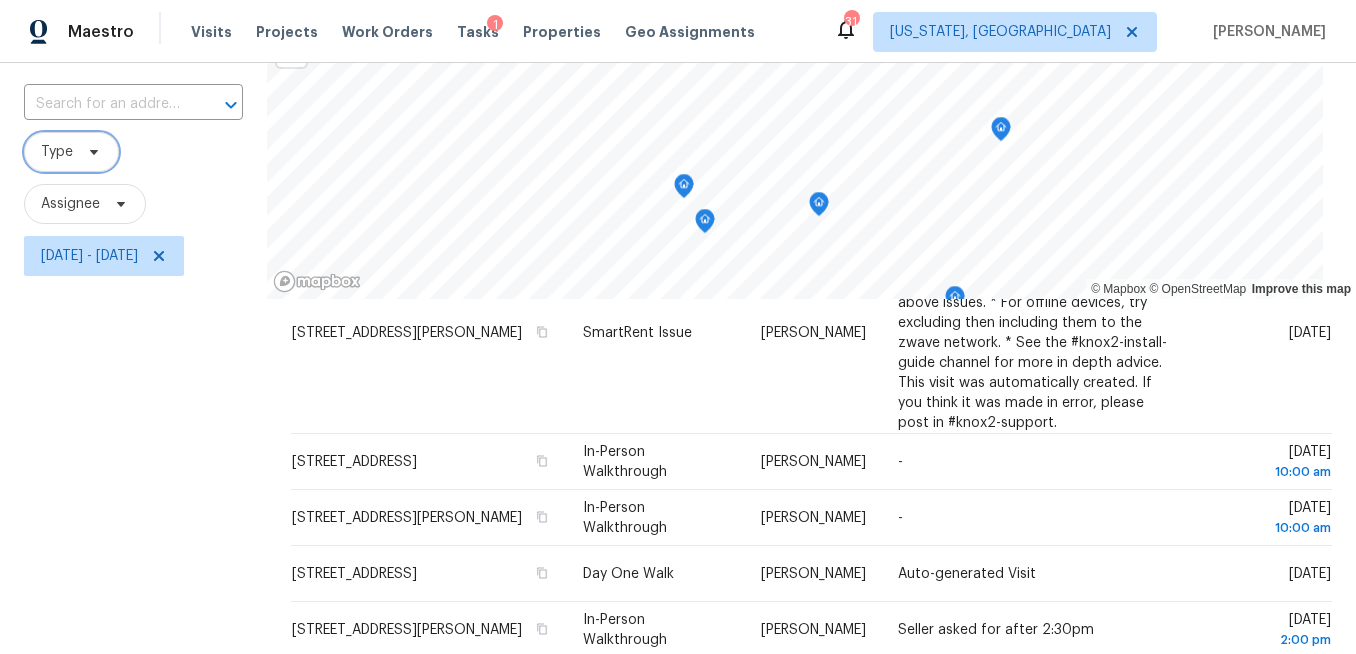 click on "Type" at bounding box center [57, 152] 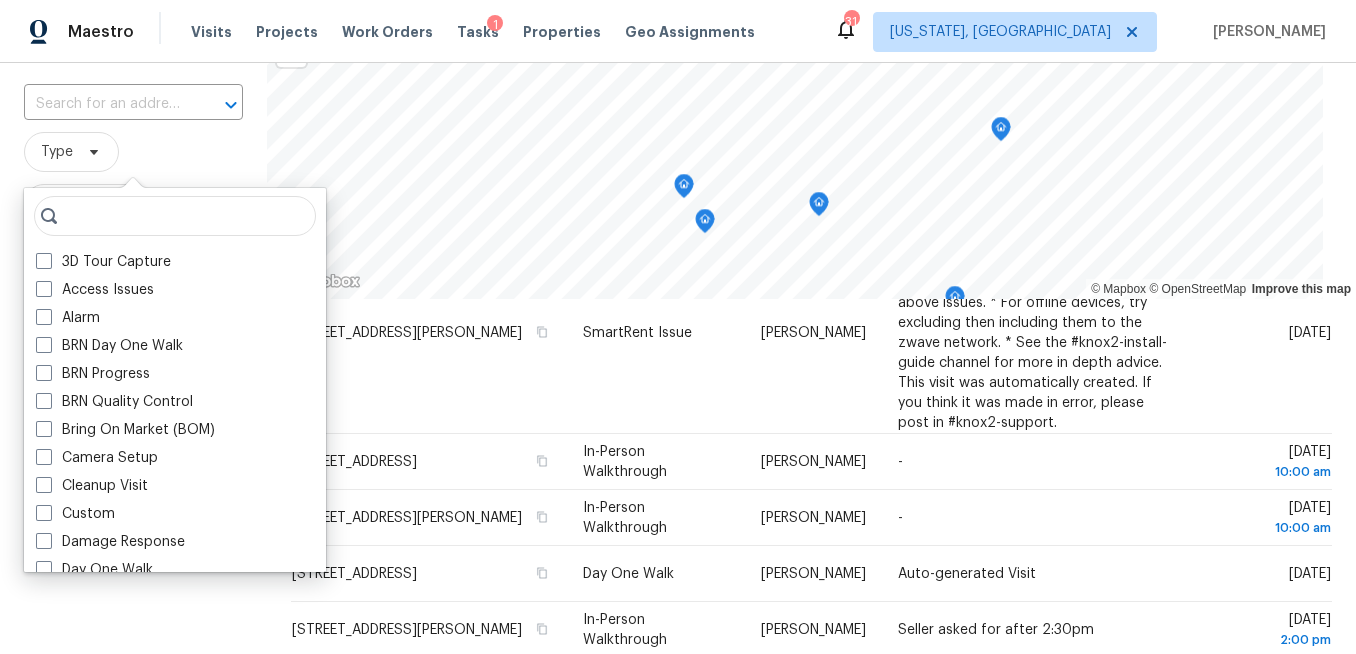 click on "Type" at bounding box center [133, 152] 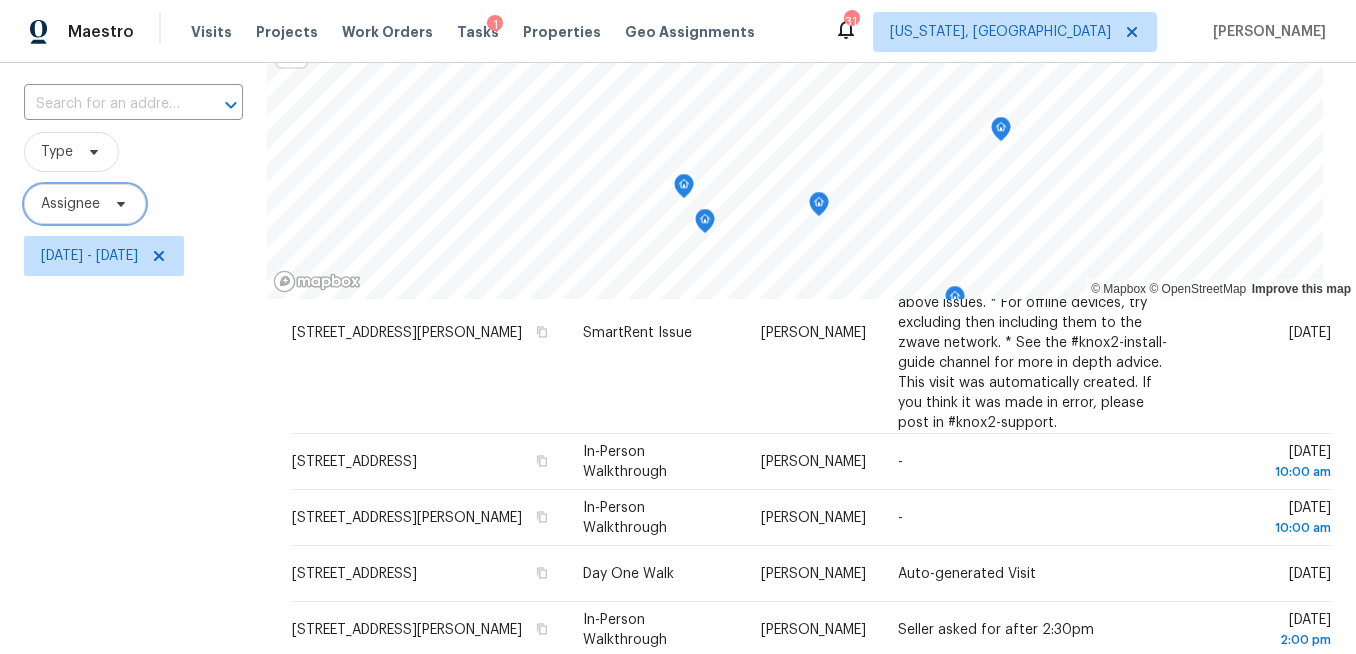 click at bounding box center [118, 204] 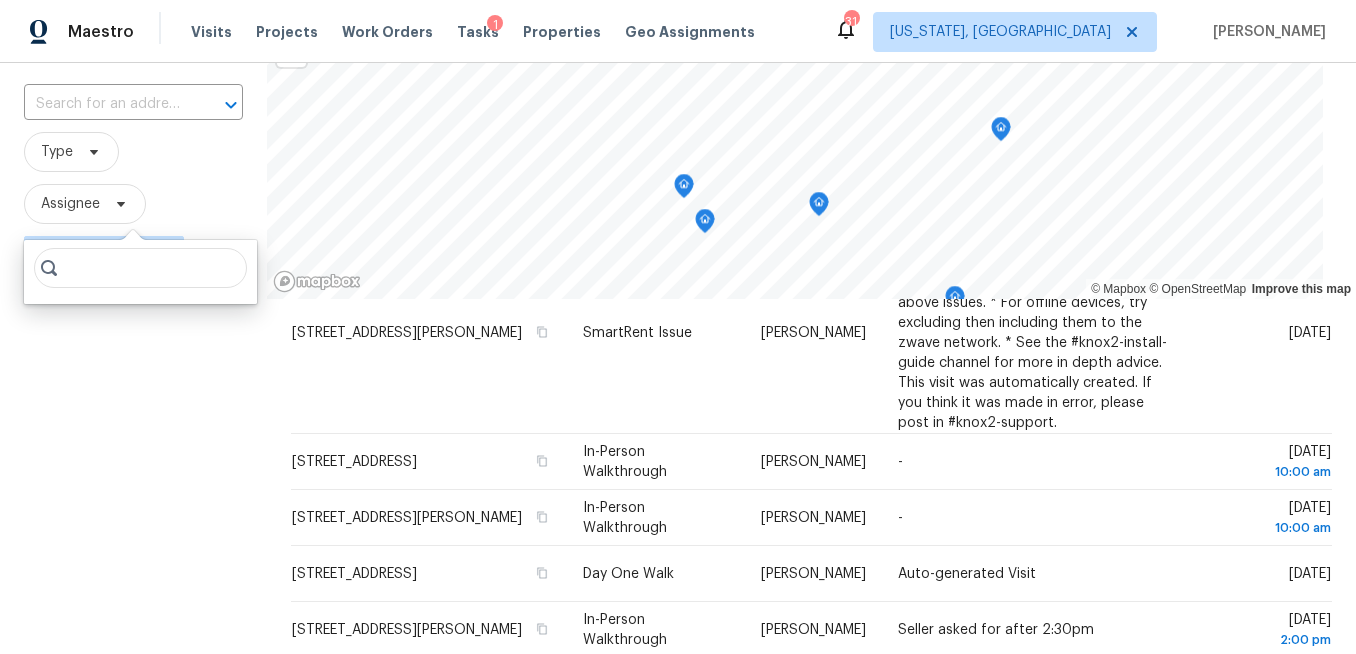 click at bounding box center (140, 268) 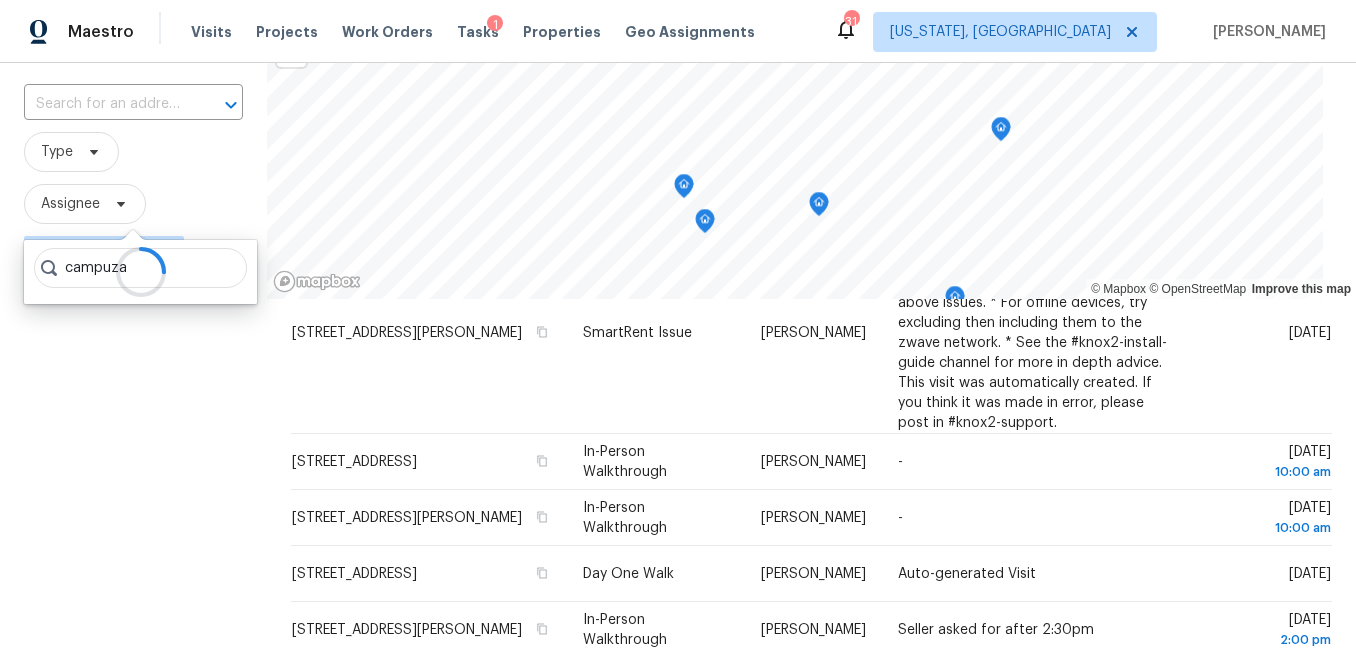 type on "campuza" 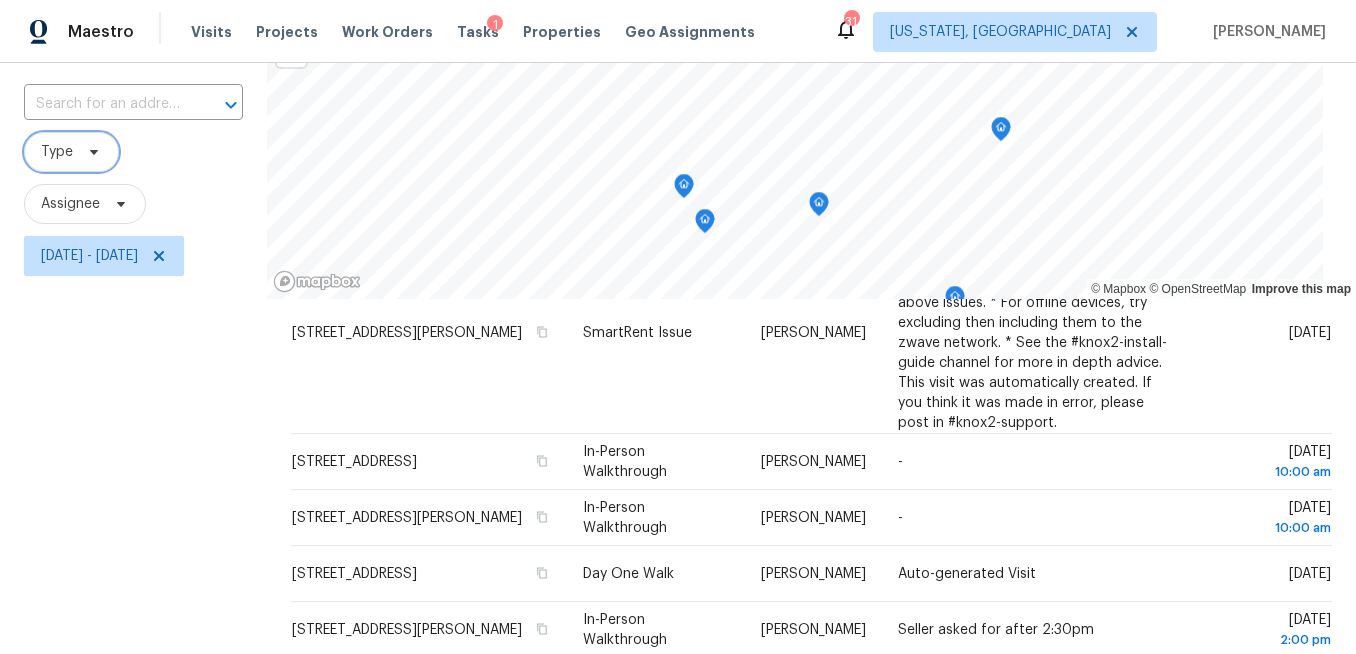 click at bounding box center [91, 152] 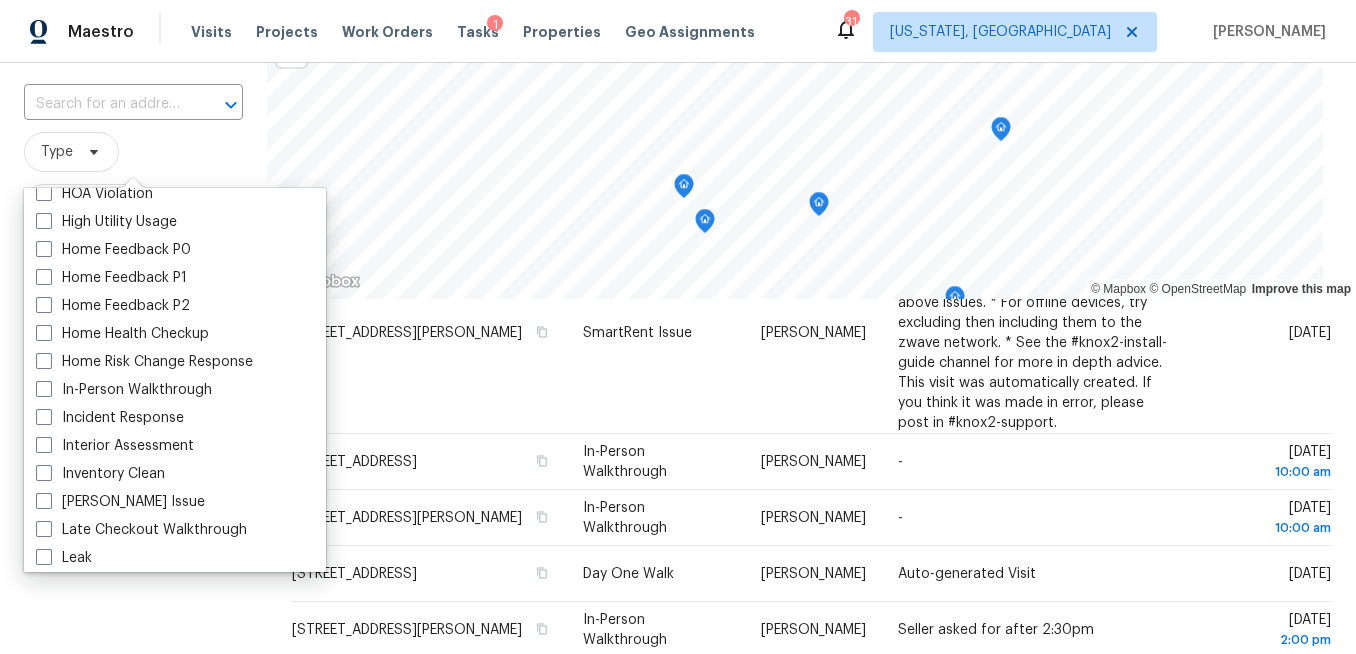 scroll, scrollTop: 608, scrollLeft: 0, axis: vertical 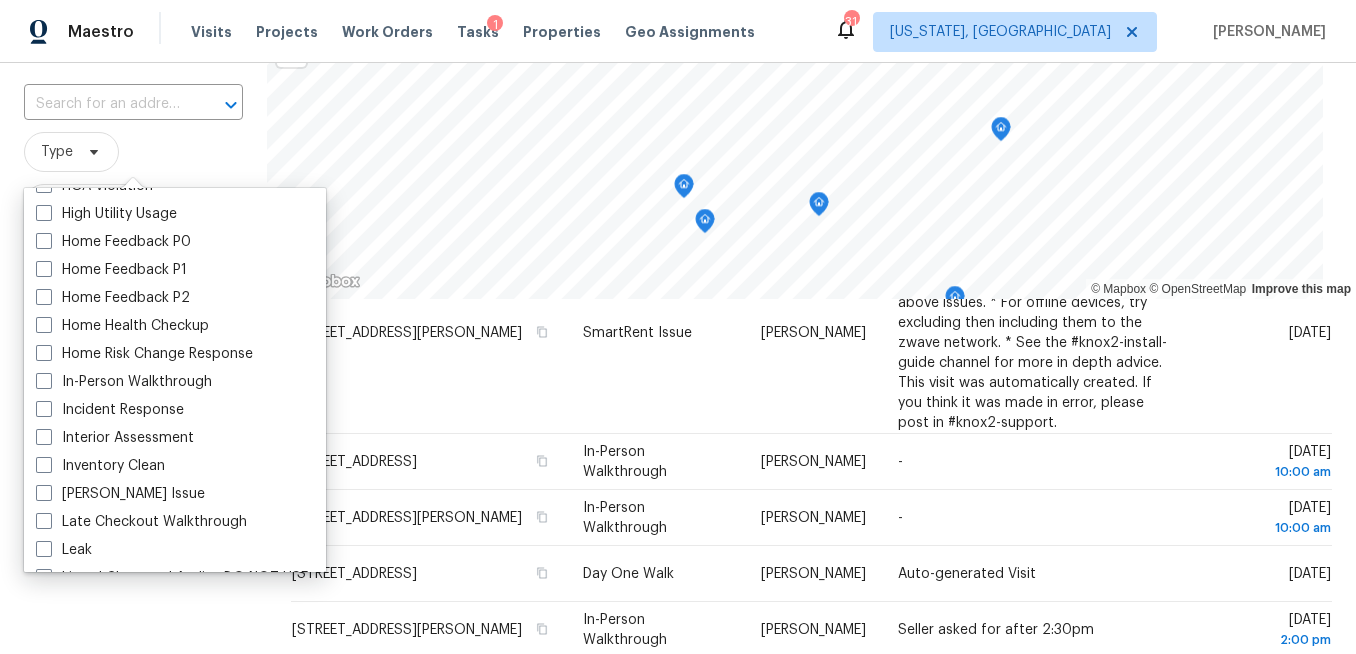 click on "In-Person Walkthrough" at bounding box center (124, 382) 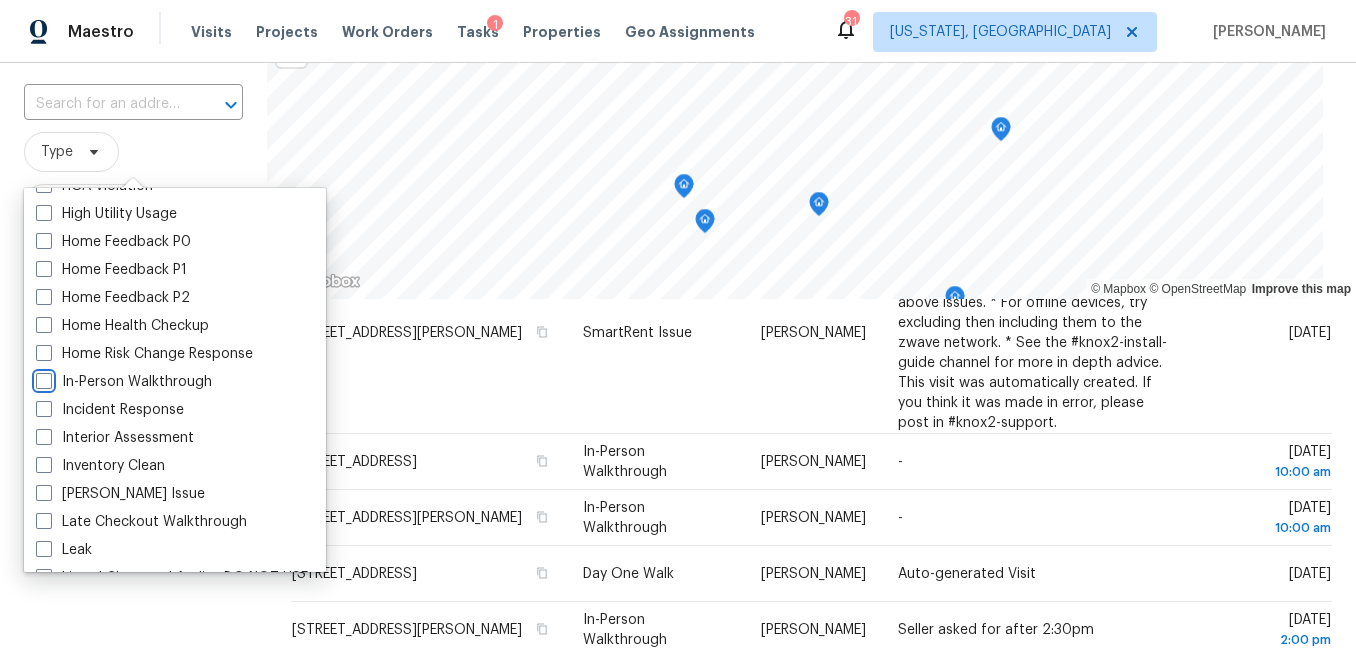click on "In-Person Walkthrough" at bounding box center [42, 378] 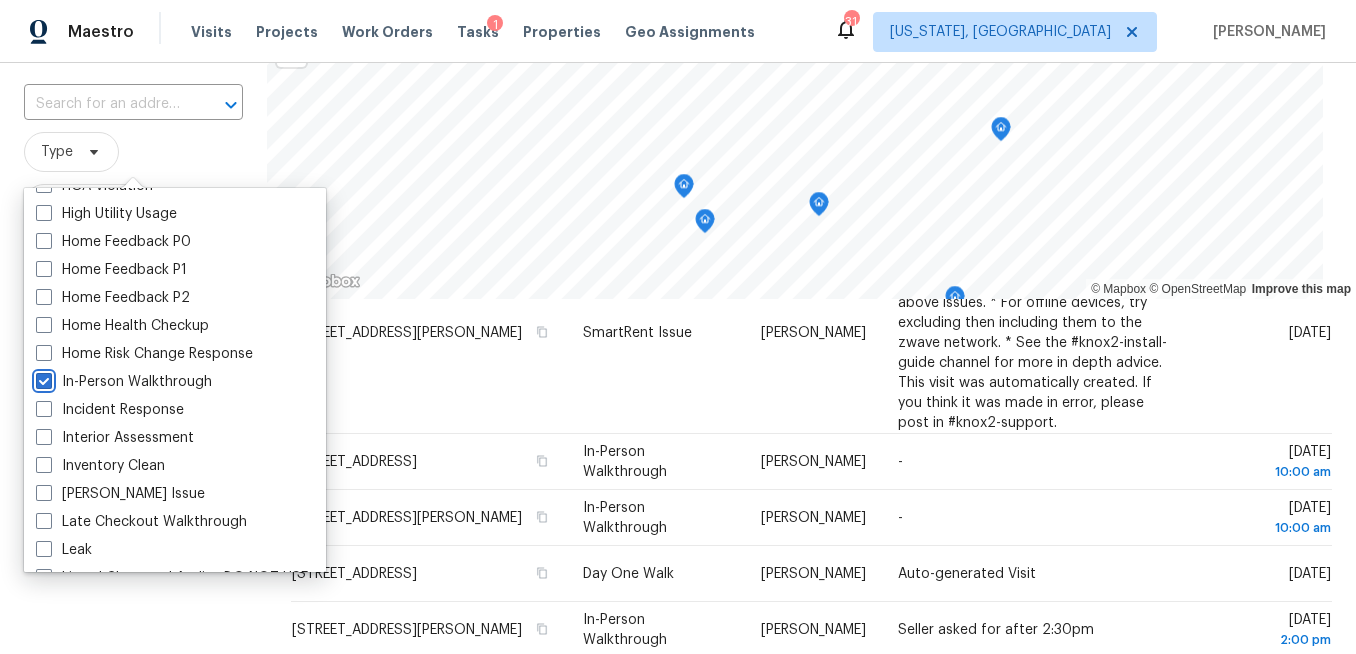 checkbox on "true" 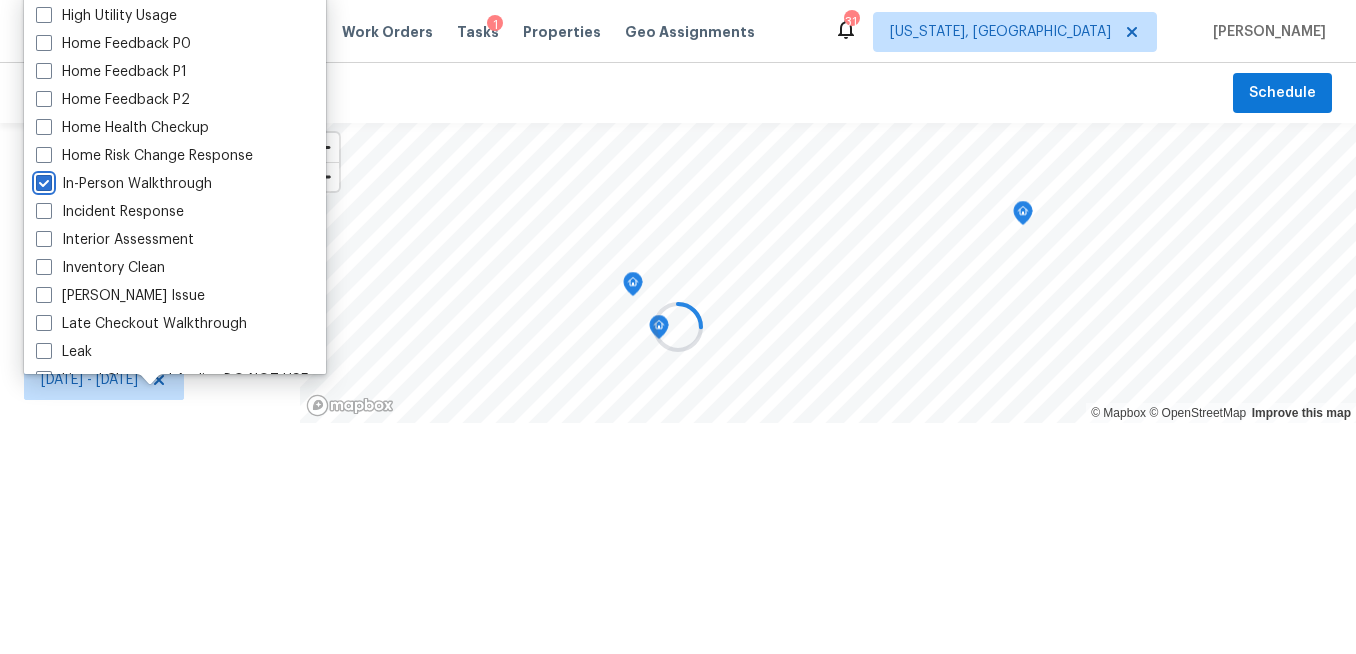scroll, scrollTop: 0, scrollLeft: 0, axis: both 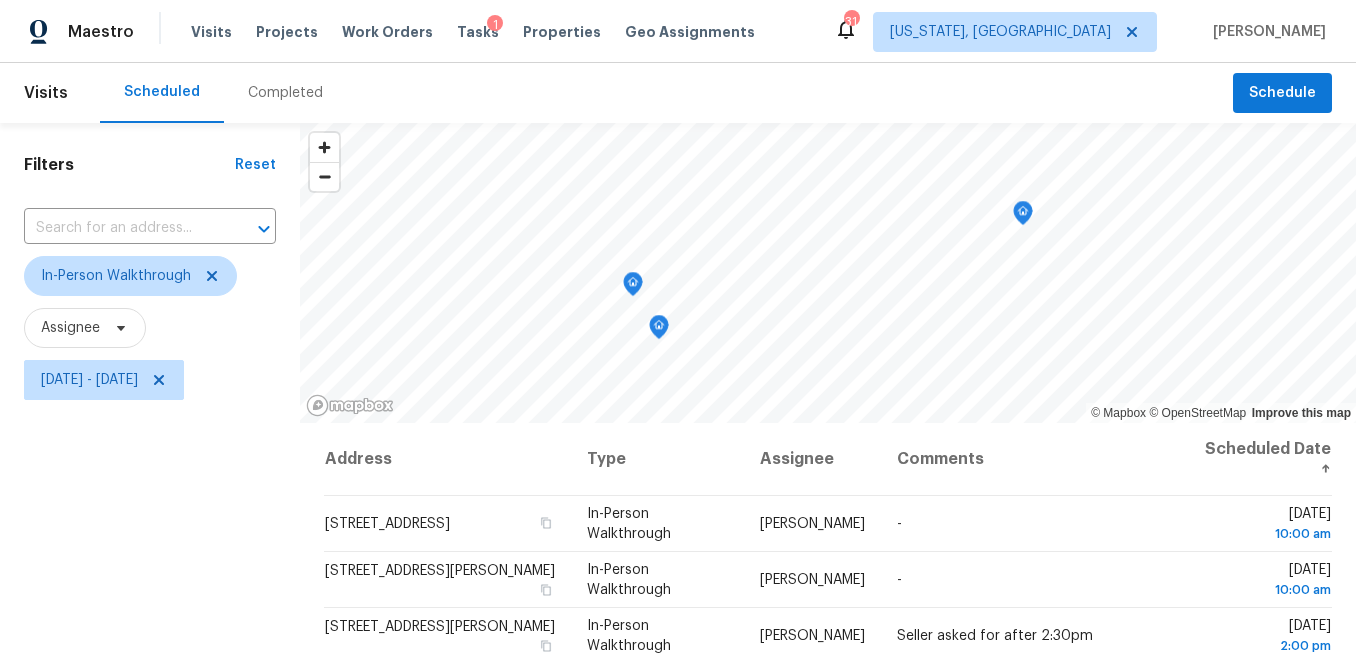 click on "Filters Reset ​ In-Person Walkthrough Assignee [DATE] - [DATE]" at bounding box center (150, 534) 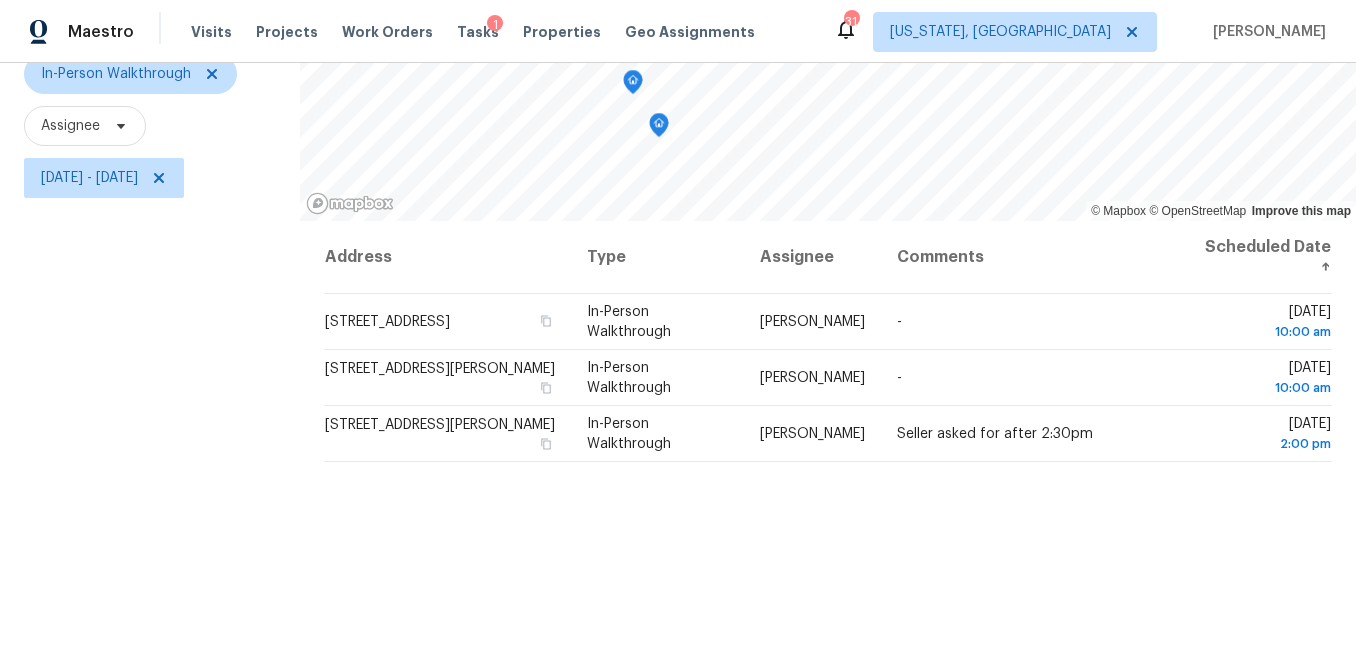 scroll, scrollTop: 204, scrollLeft: 0, axis: vertical 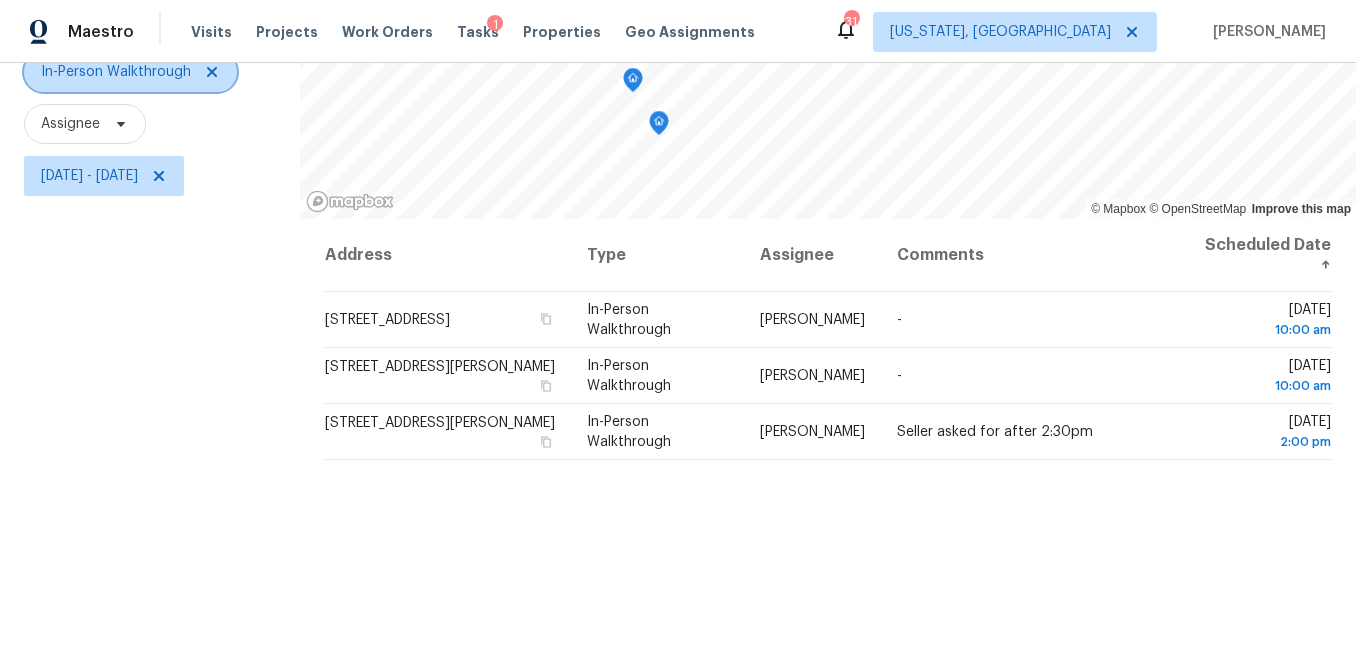 click 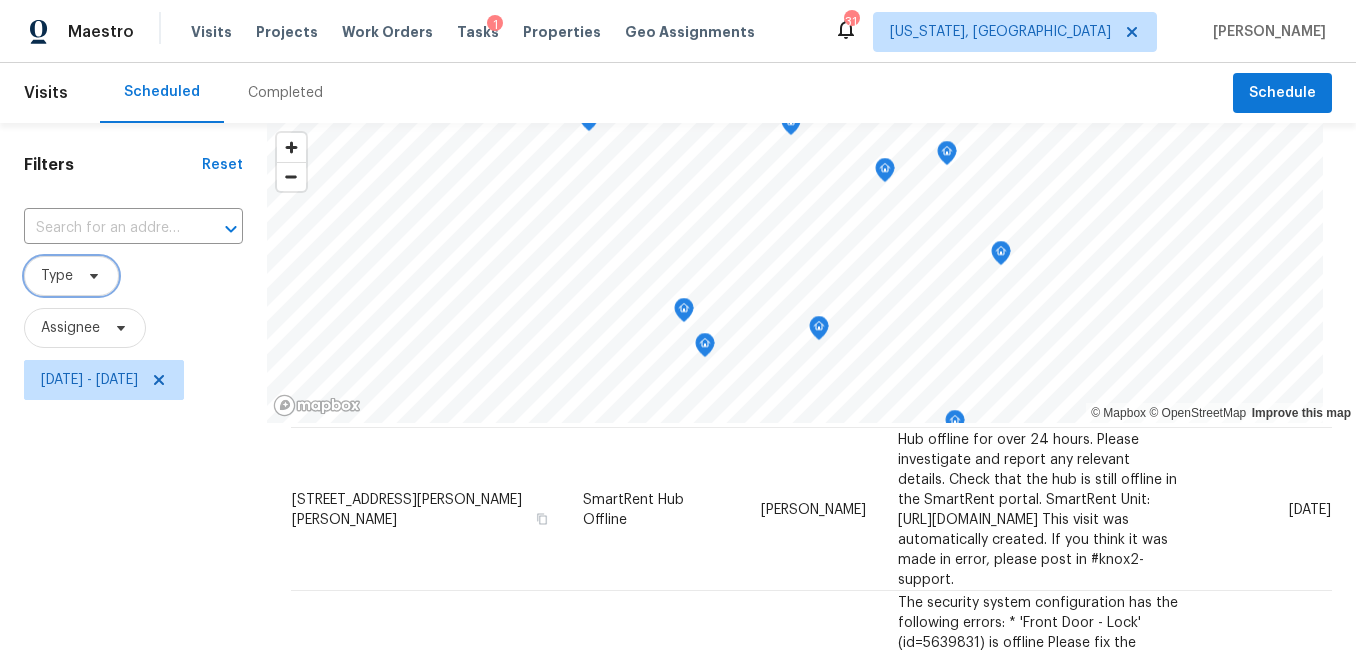 scroll, scrollTop: 64, scrollLeft: 0, axis: vertical 